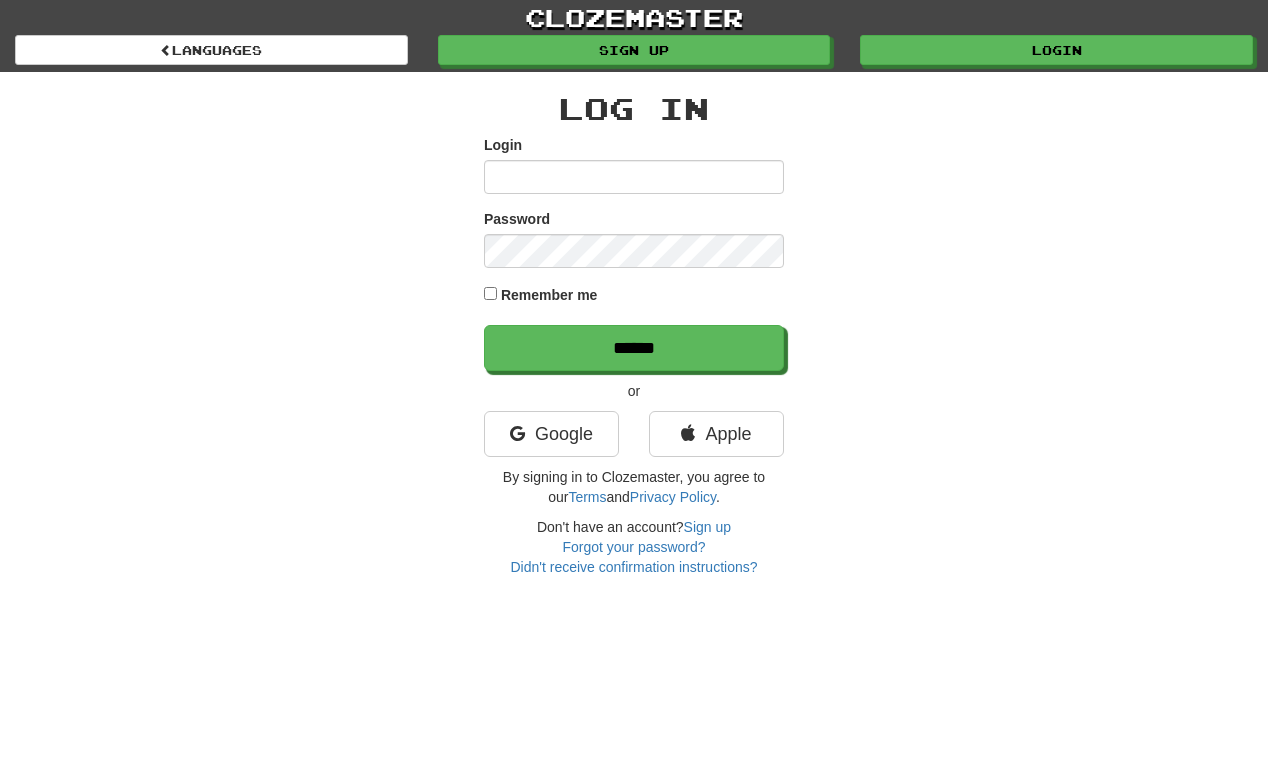 scroll, scrollTop: 0, scrollLeft: 0, axis: both 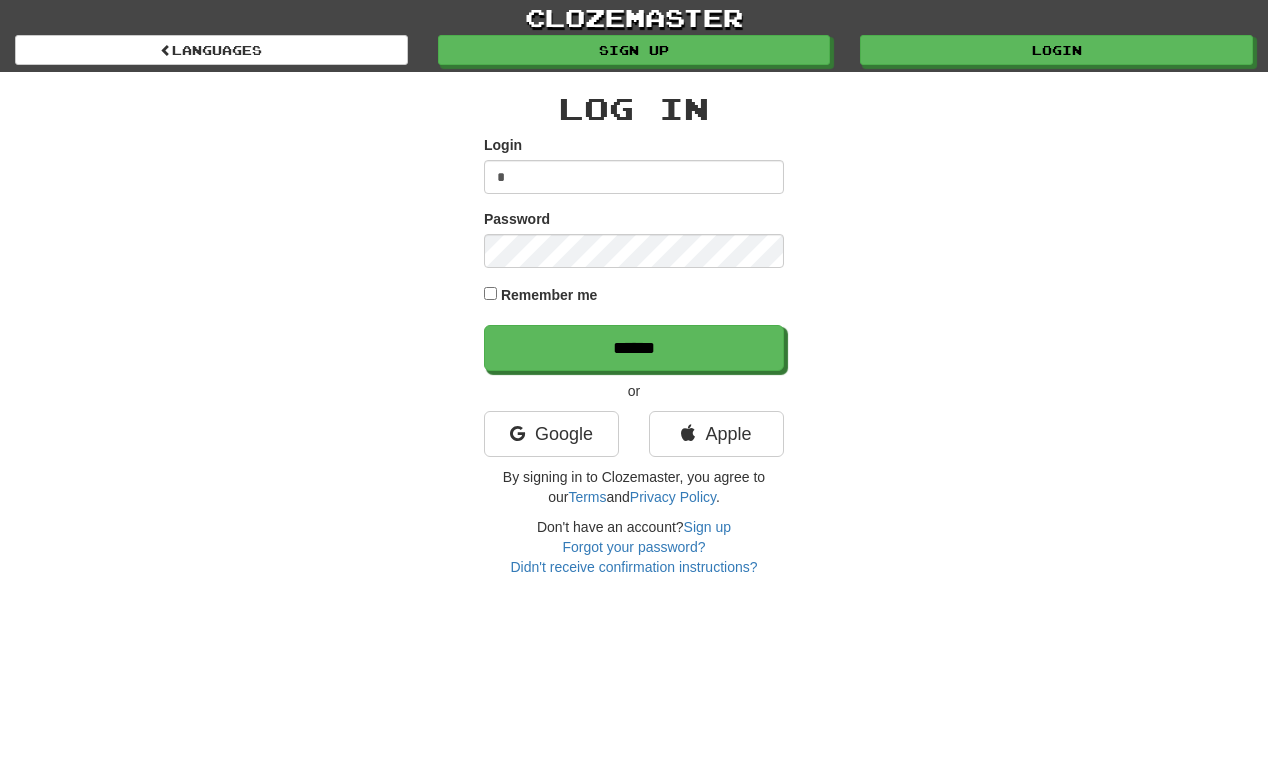 type on "**********" 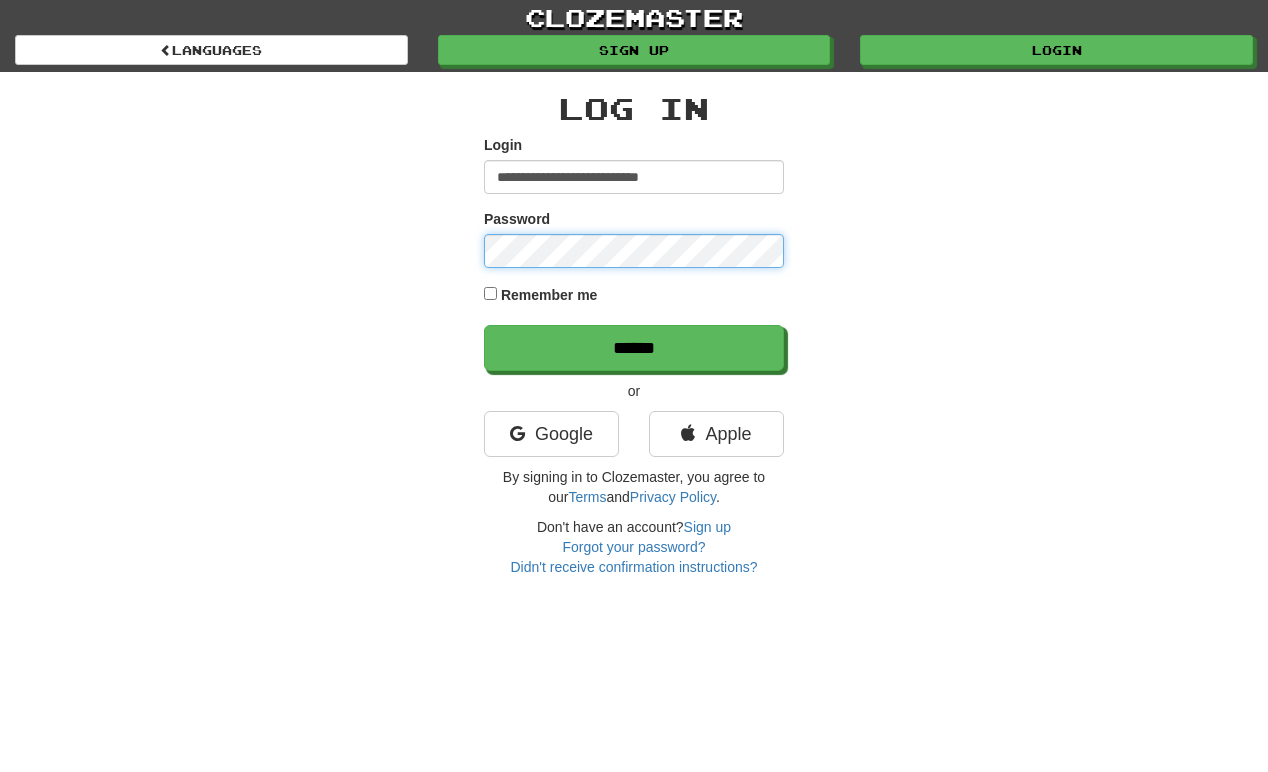 click on "******" at bounding box center (634, 348) 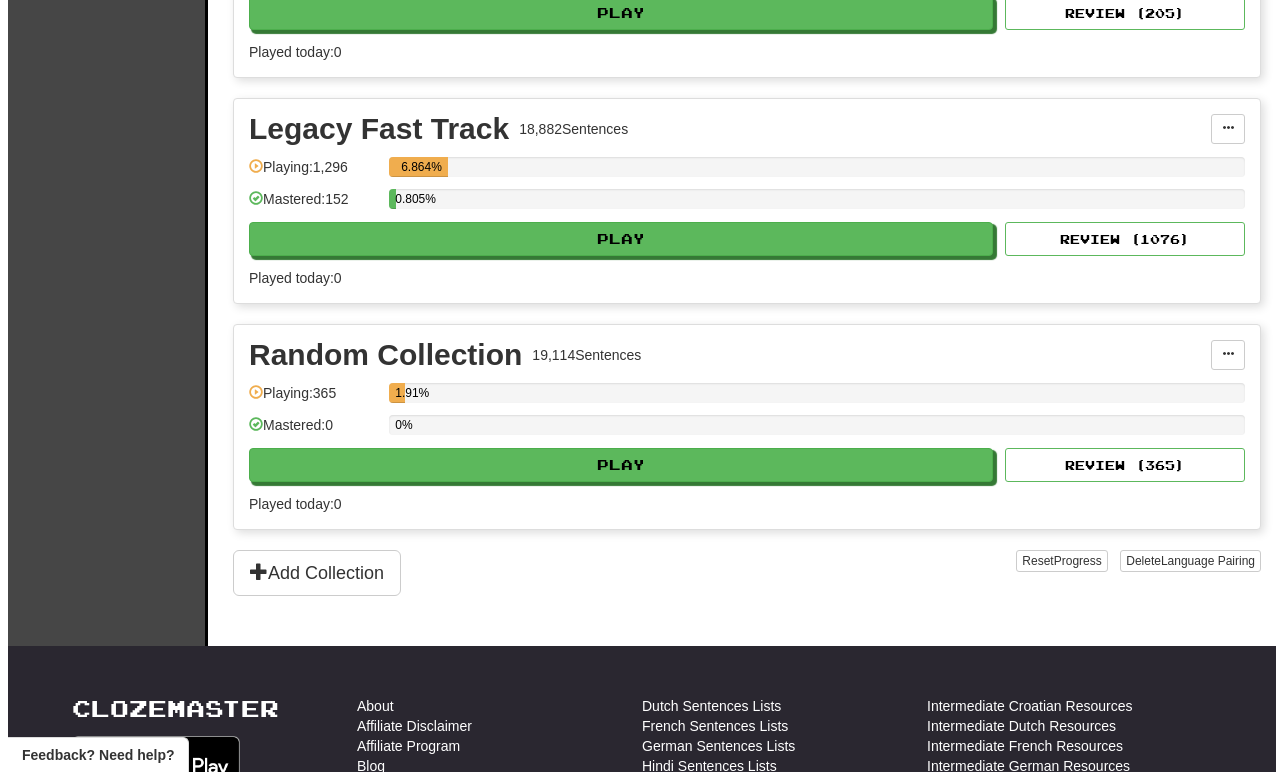 scroll, scrollTop: 900, scrollLeft: 0, axis: vertical 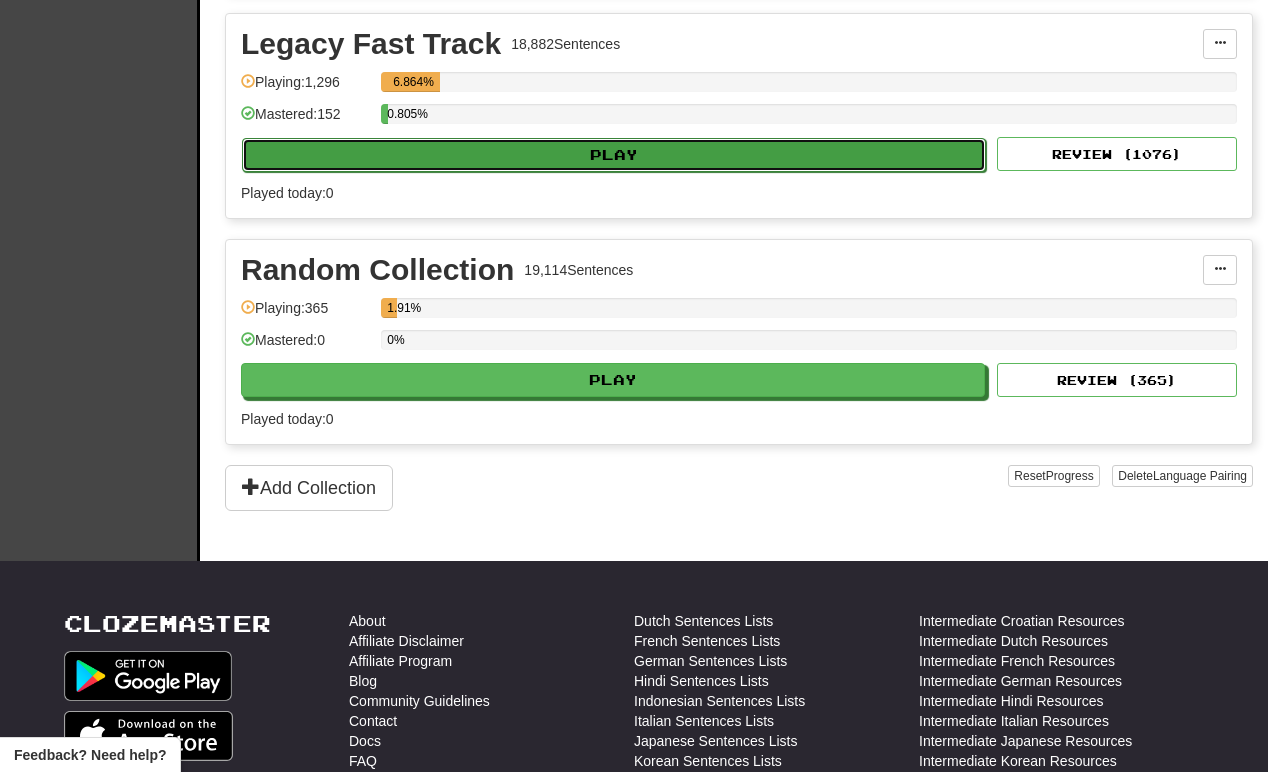 click on "Play" at bounding box center (614, 155) 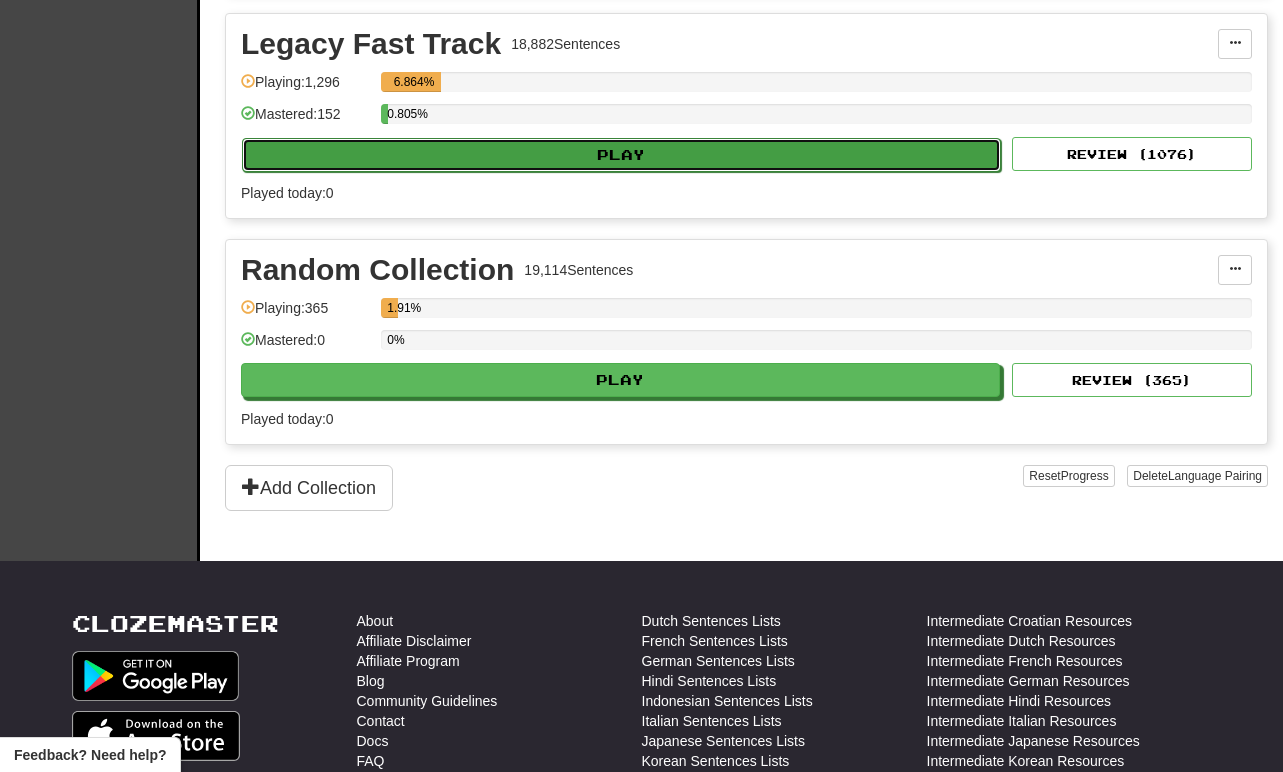 select on "**" 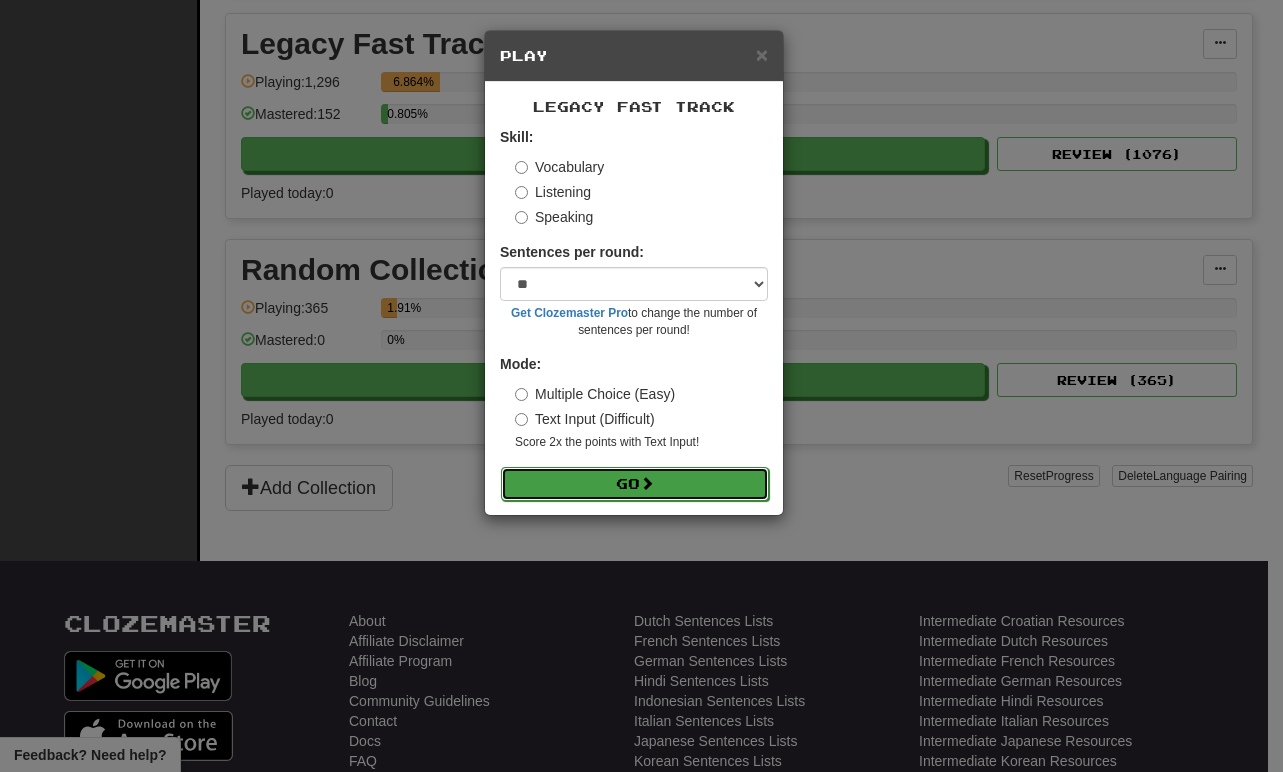 click on "Go" at bounding box center [635, 484] 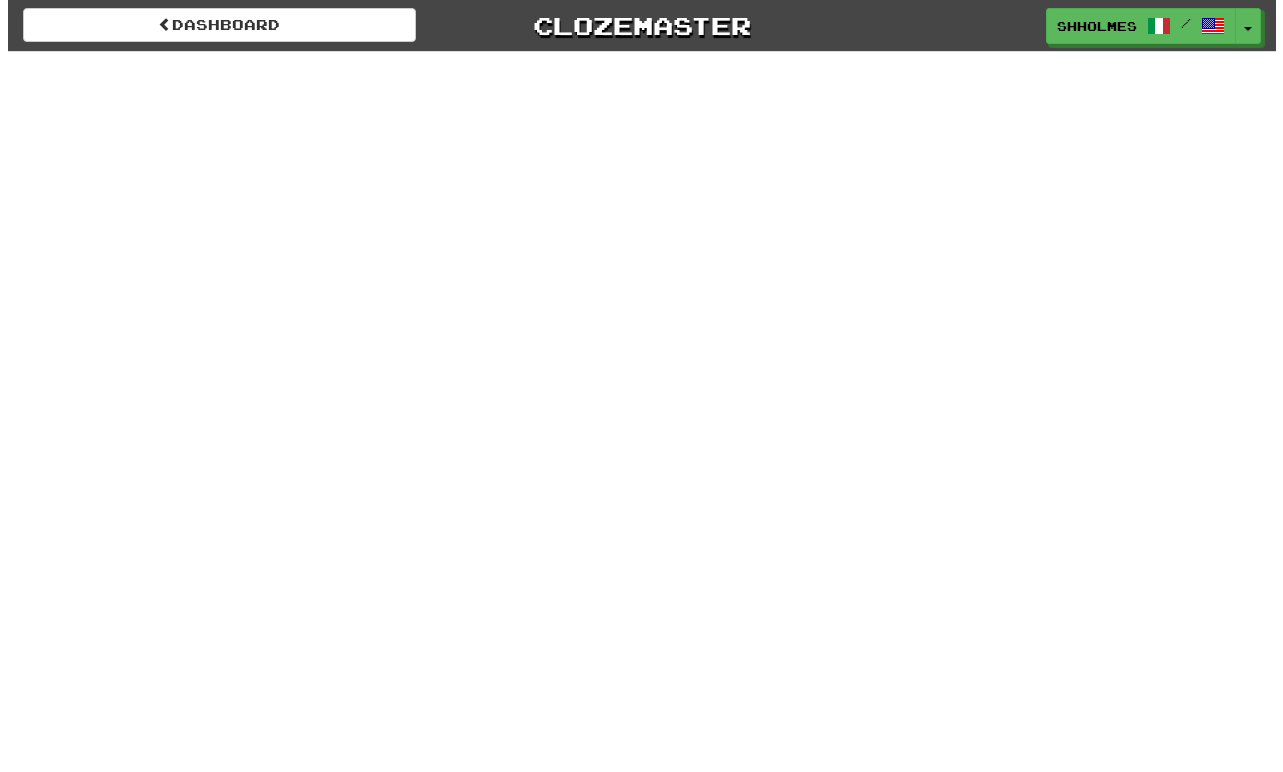 scroll, scrollTop: 0, scrollLeft: 0, axis: both 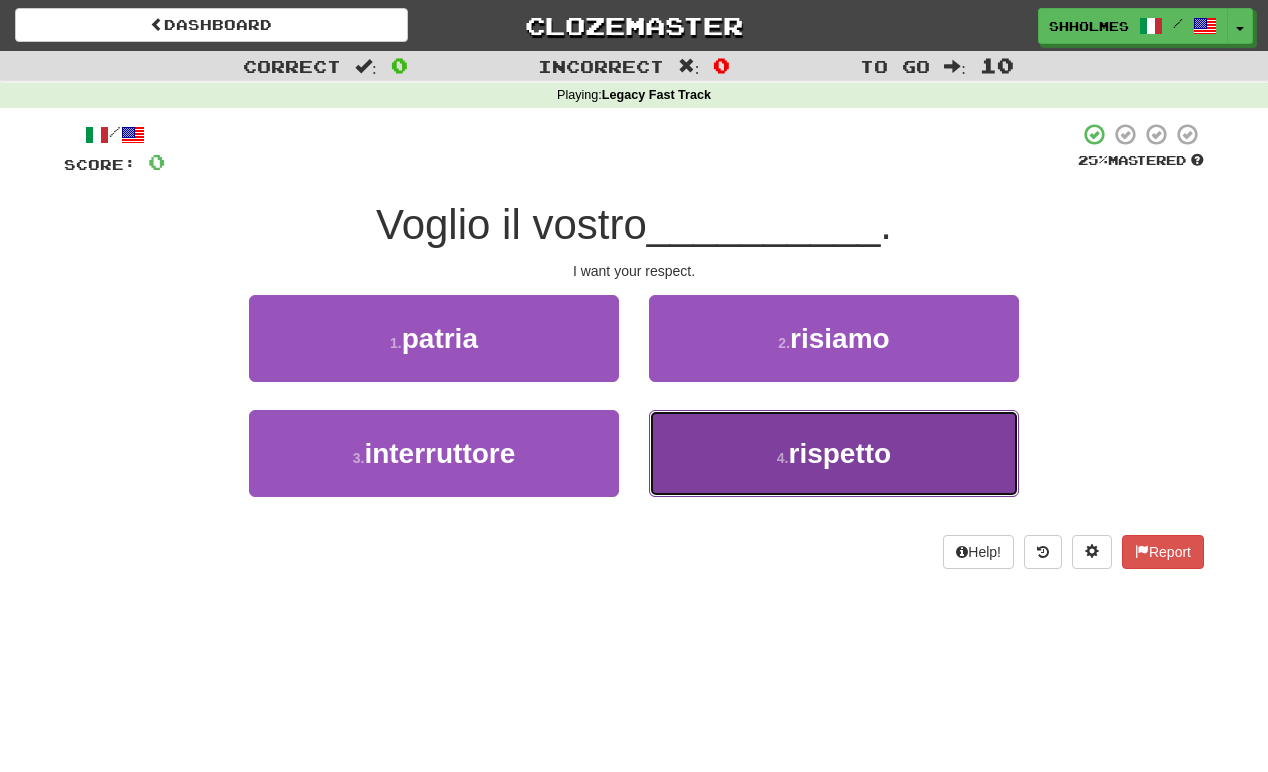 click on "4 . rispetto" at bounding box center [834, 453] 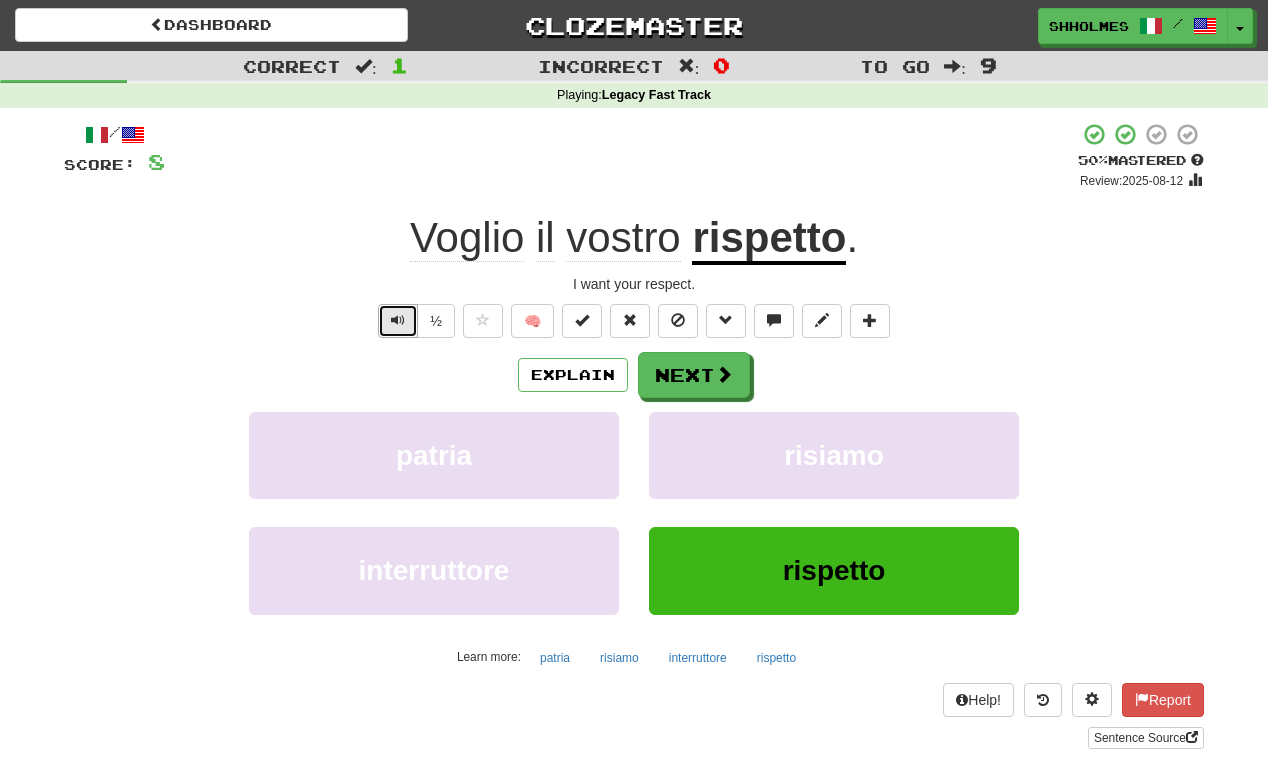 click at bounding box center [398, 320] 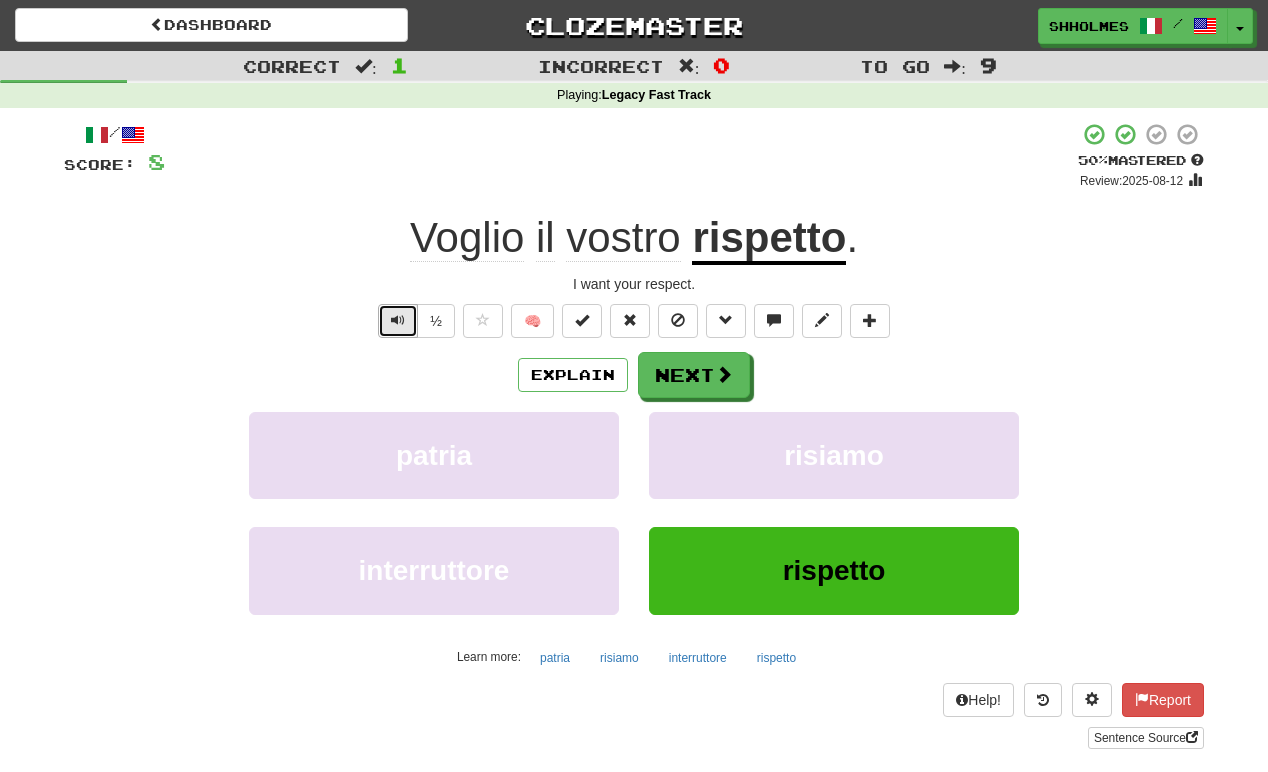 click at bounding box center (398, 320) 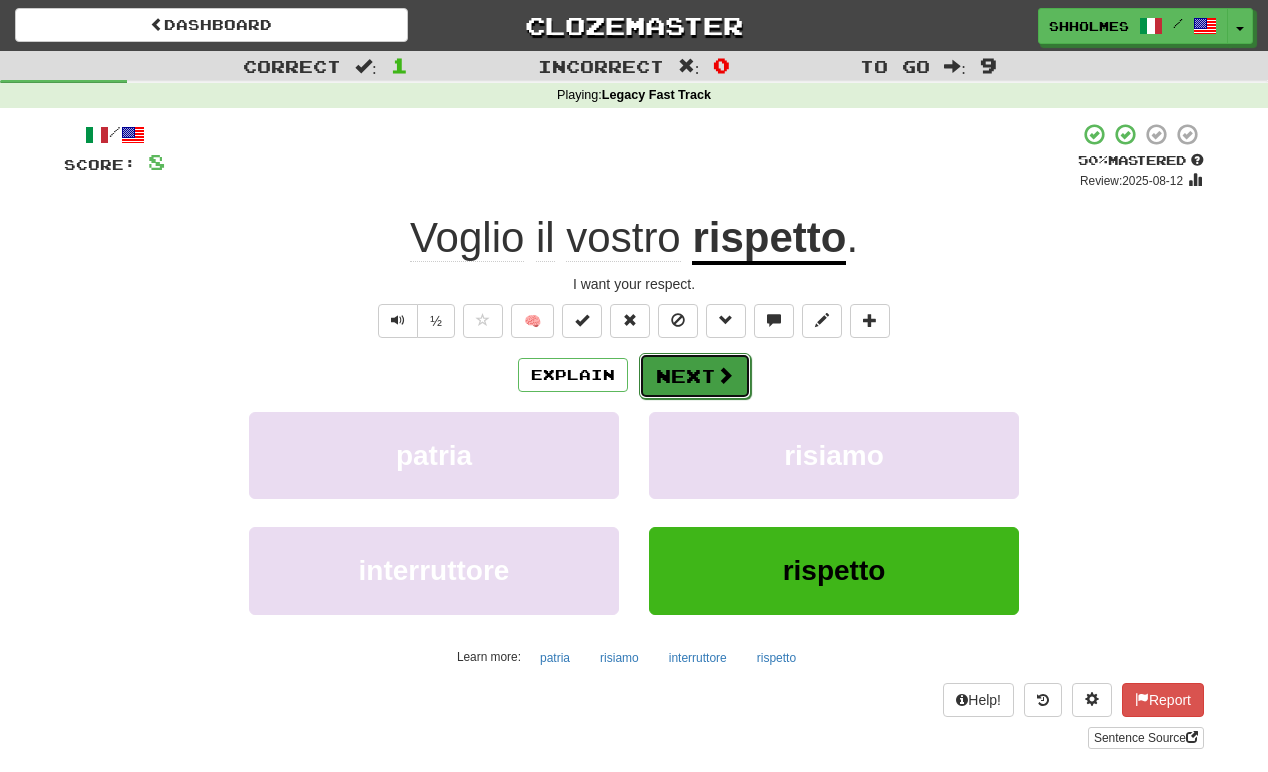 click on "Next" at bounding box center [695, 376] 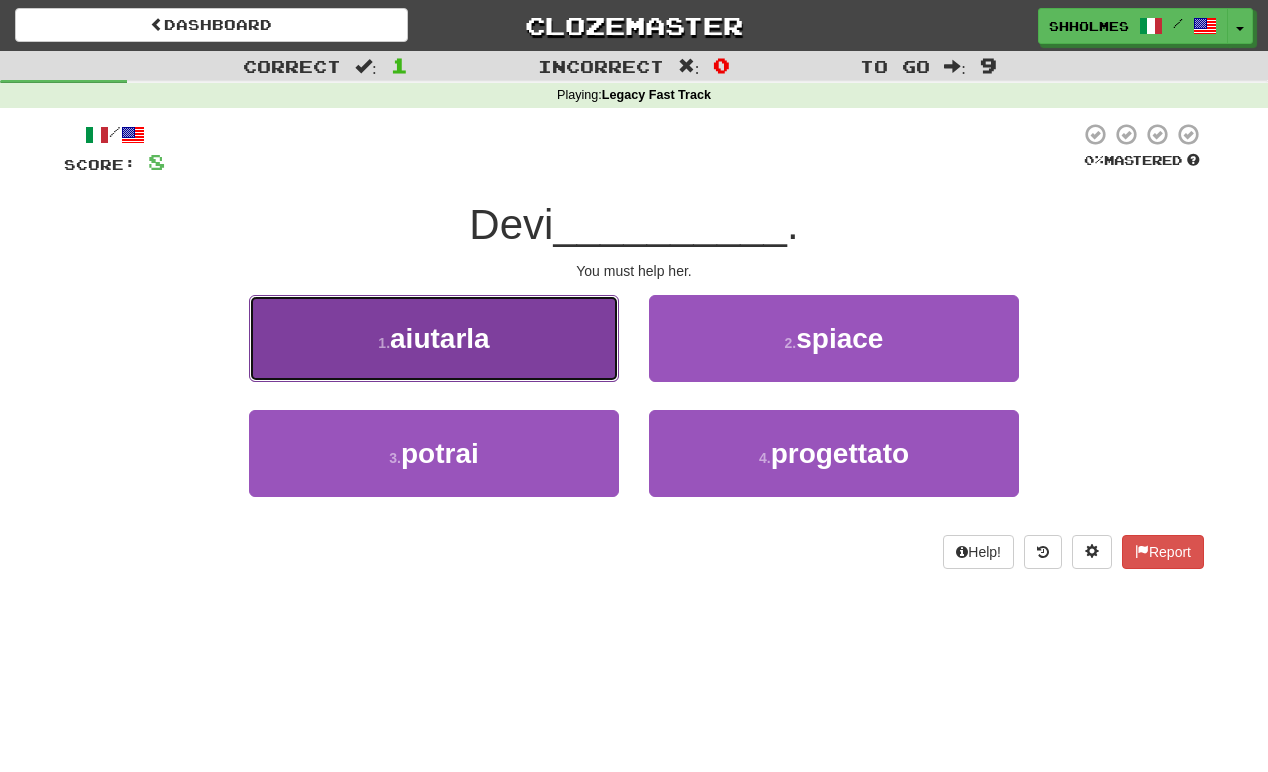 click on "aiutarla" at bounding box center [440, 338] 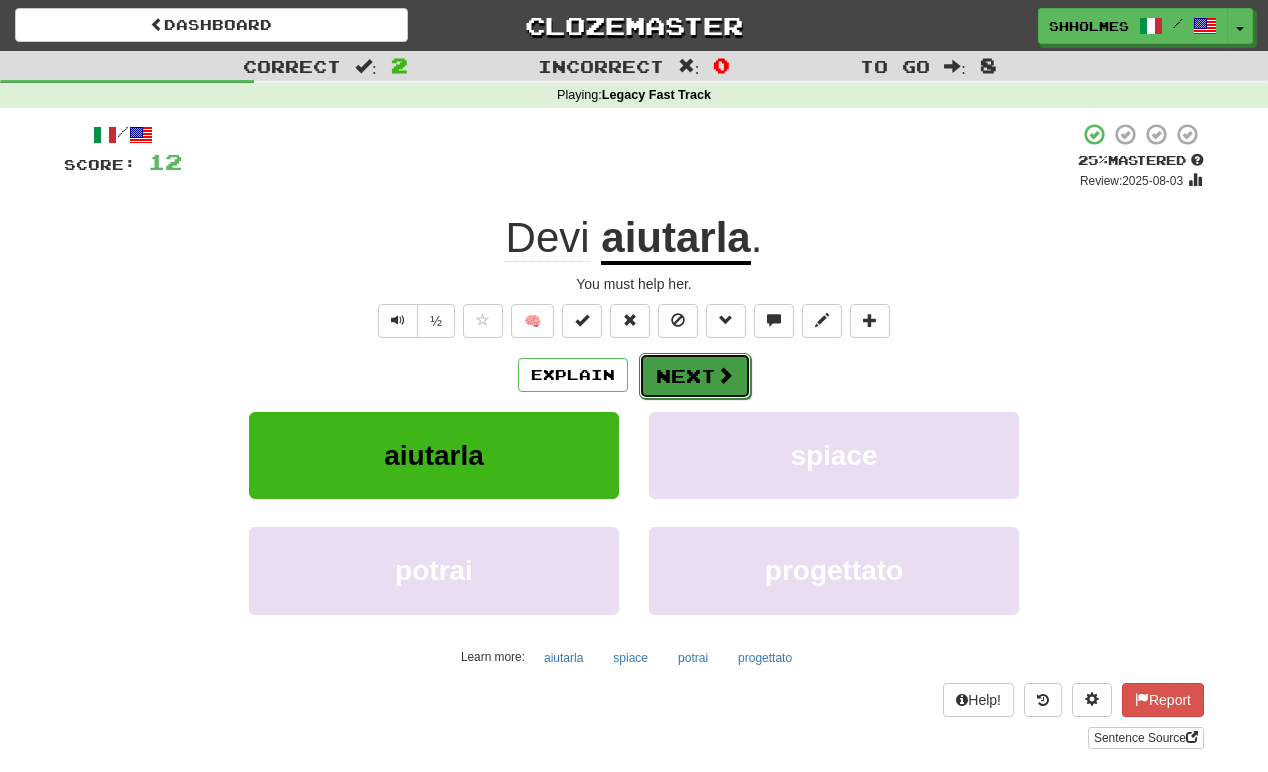 click on "Next" at bounding box center (695, 376) 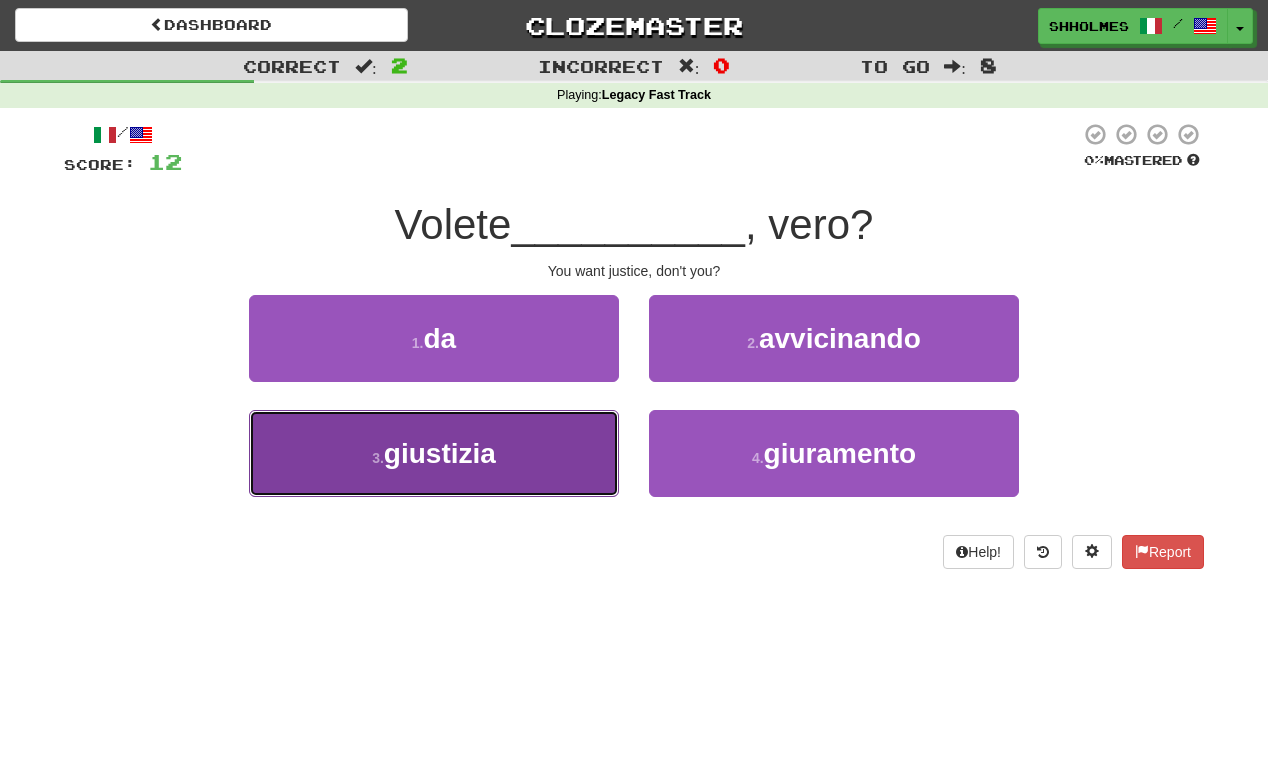 click on "giustizia" at bounding box center (440, 453) 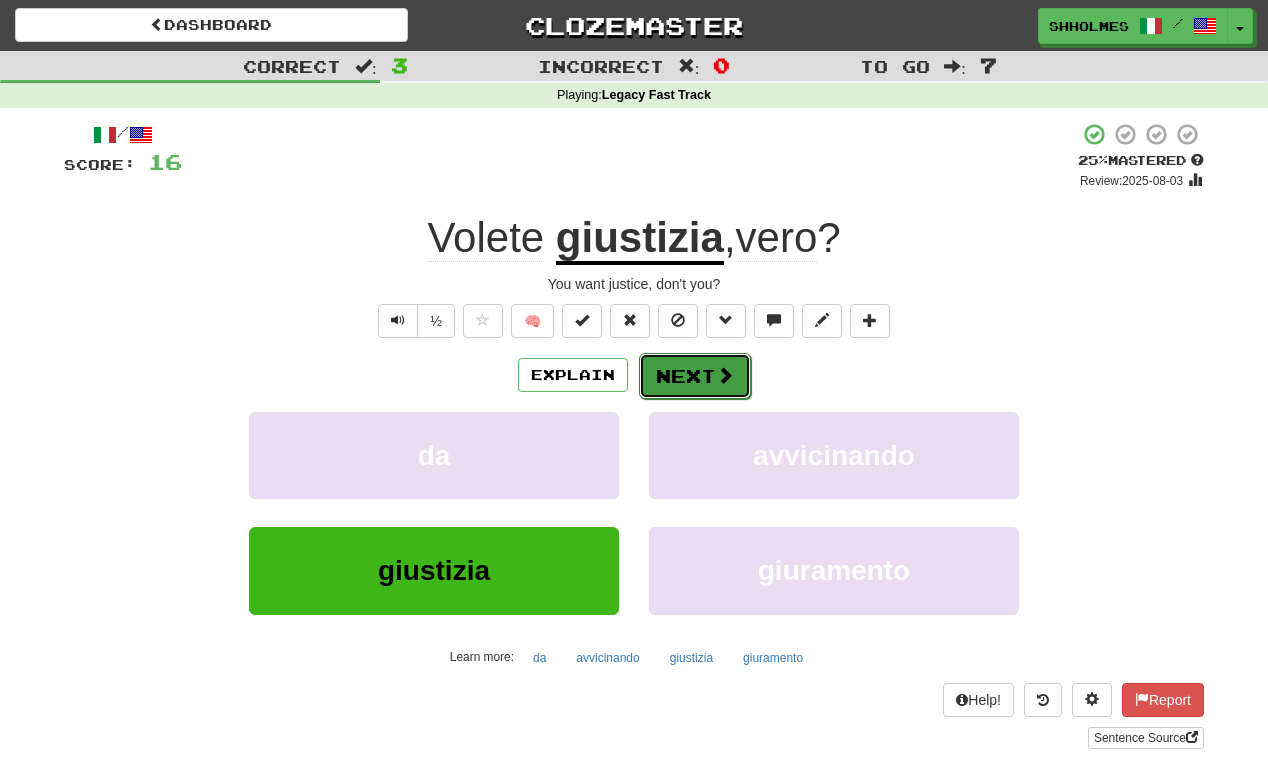 click on "Next" at bounding box center [695, 376] 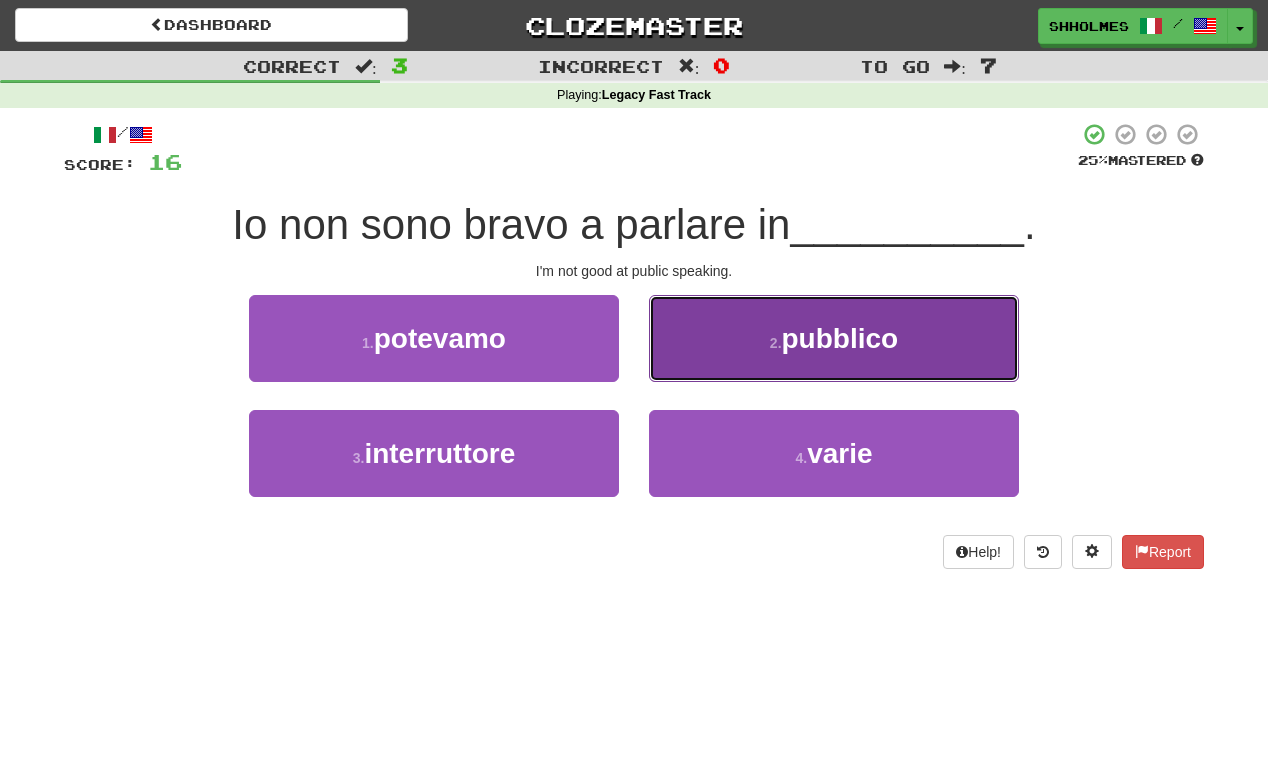 click on "2 .  pubblico" at bounding box center [834, 338] 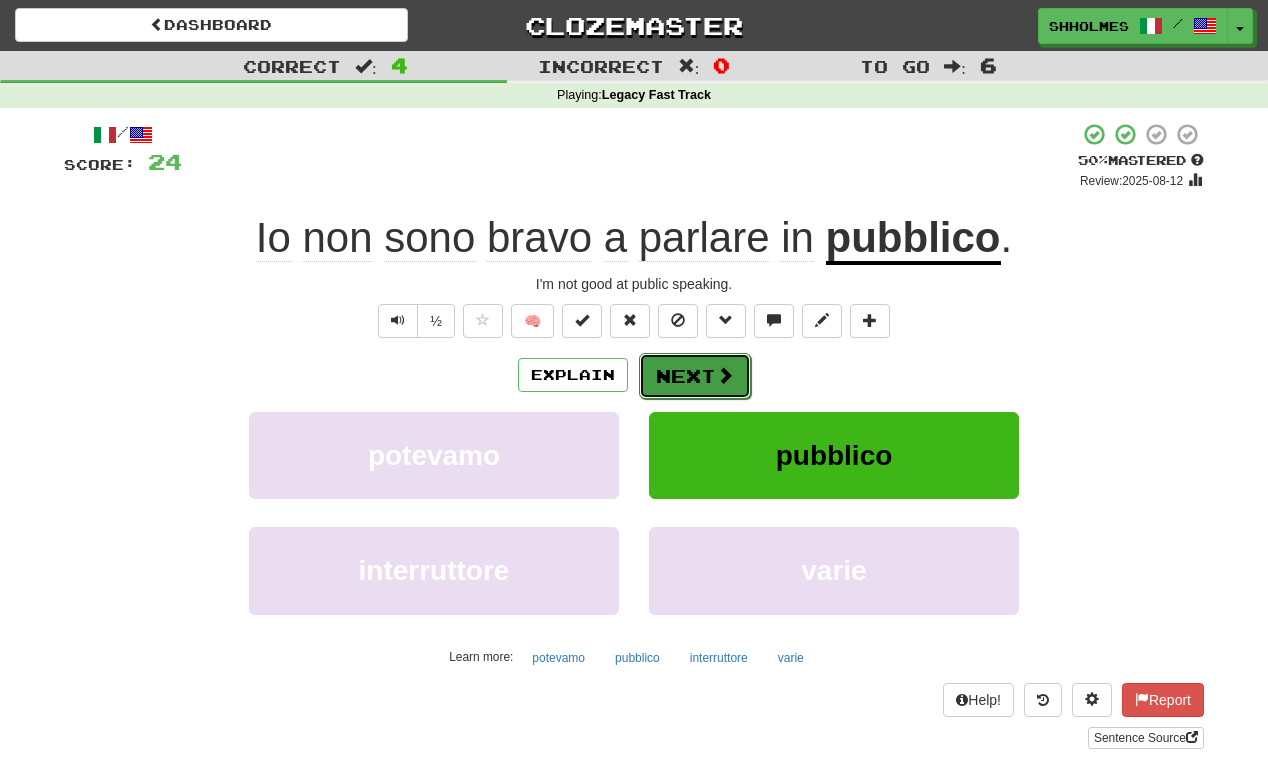 click on "Next" at bounding box center (695, 376) 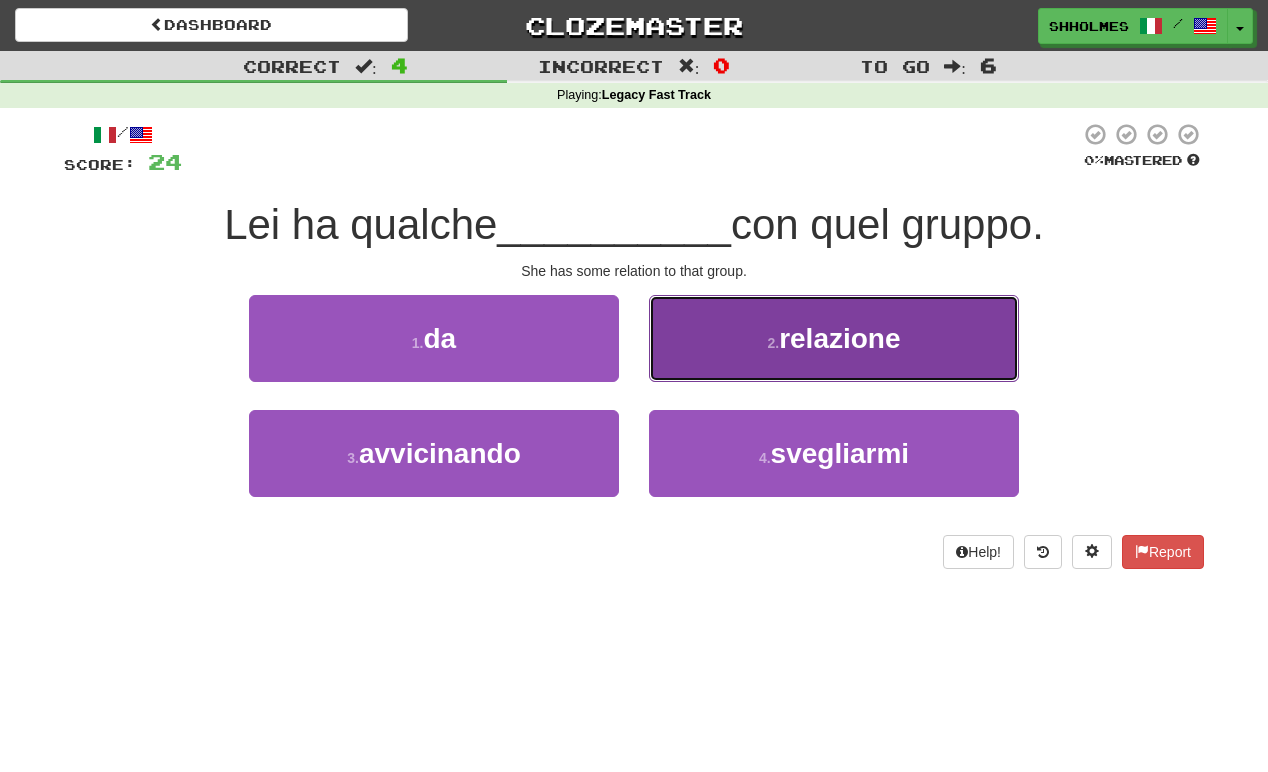 click on "2 . relazione" at bounding box center (834, 338) 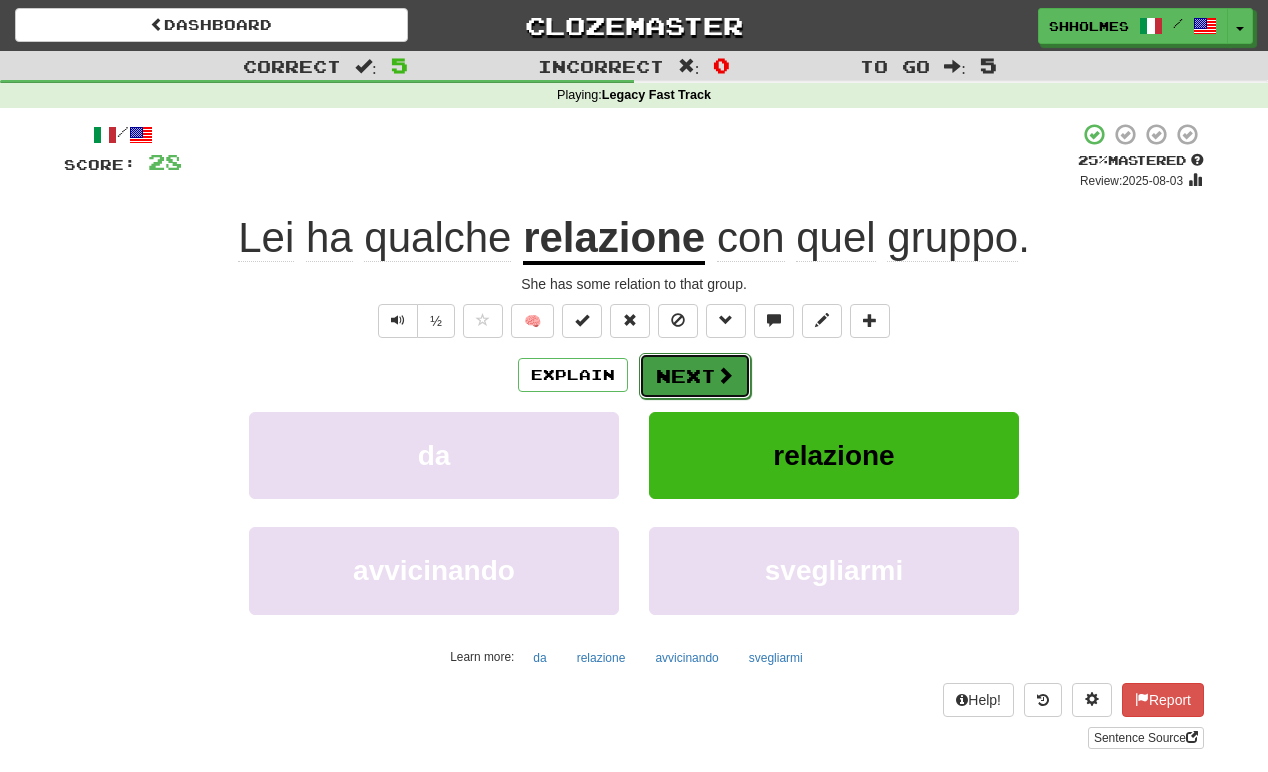 click on "Next" at bounding box center (695, 376) 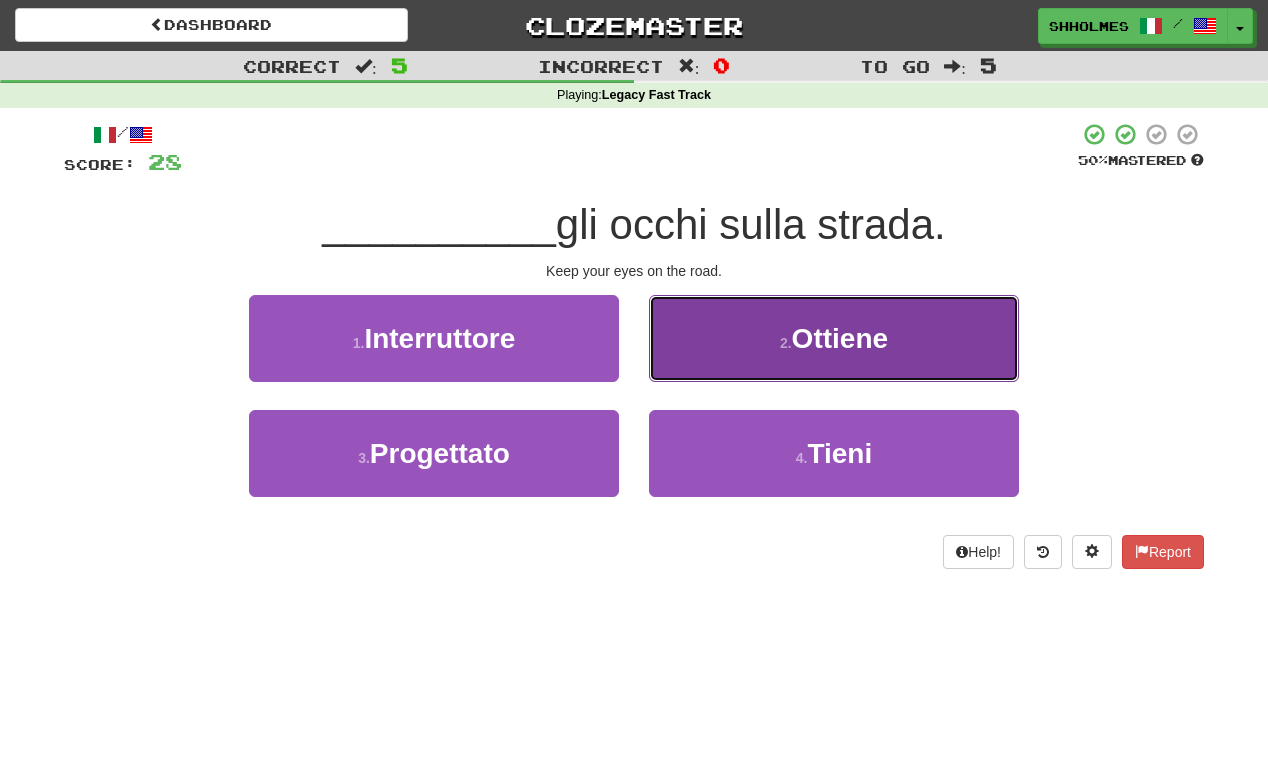 click on "2 . Ottiene" at bounding box center (834, 338) 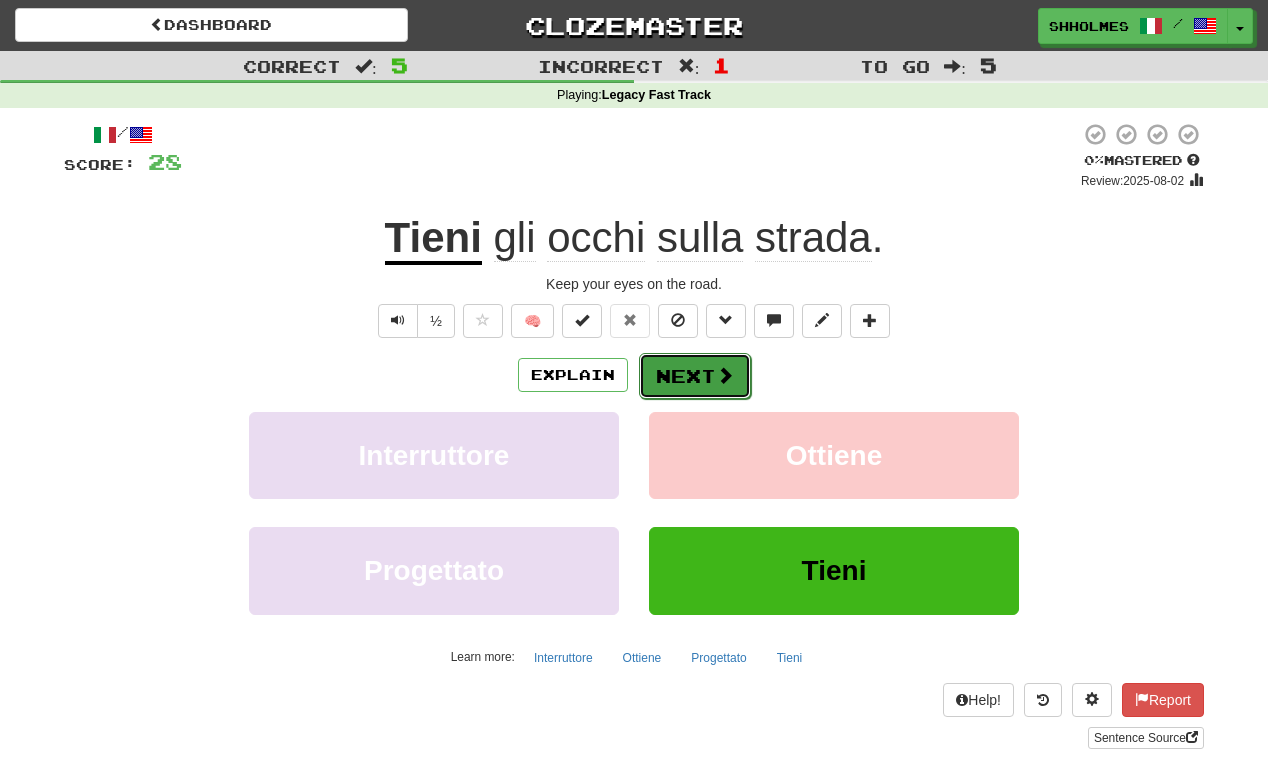 click on "Next" at bounding box center [695, 376] 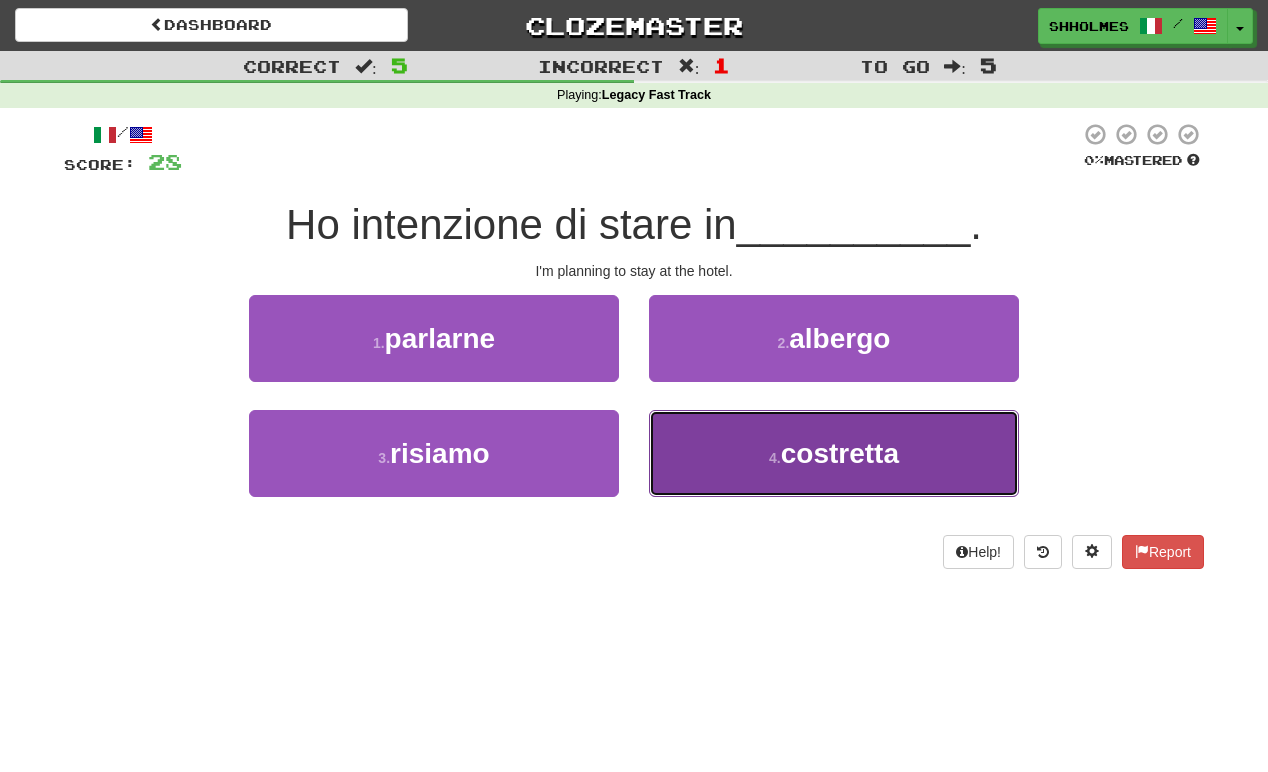 click on "4 . costretta" at bounding box center (834, 453) 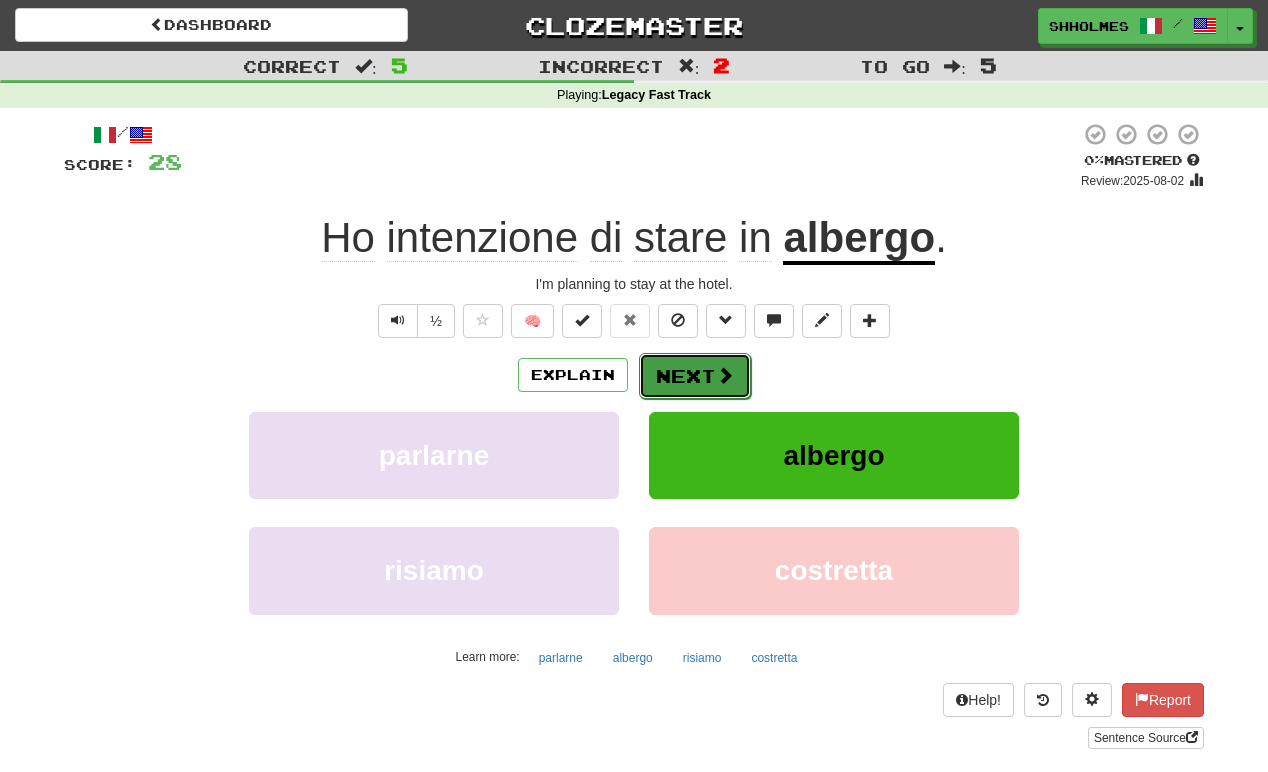 click on "Next" at bounding box center [695, 376] 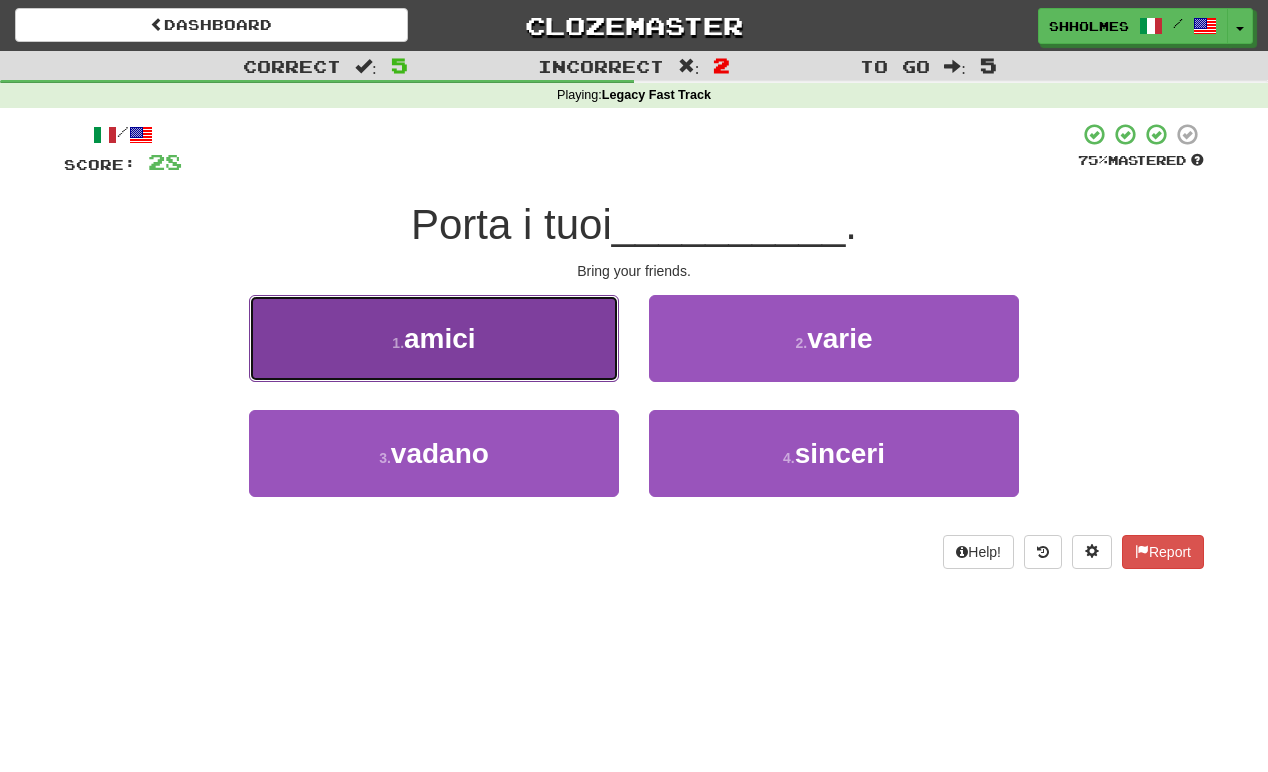 click on "1 .  amici" at bounding box center (434, 338) 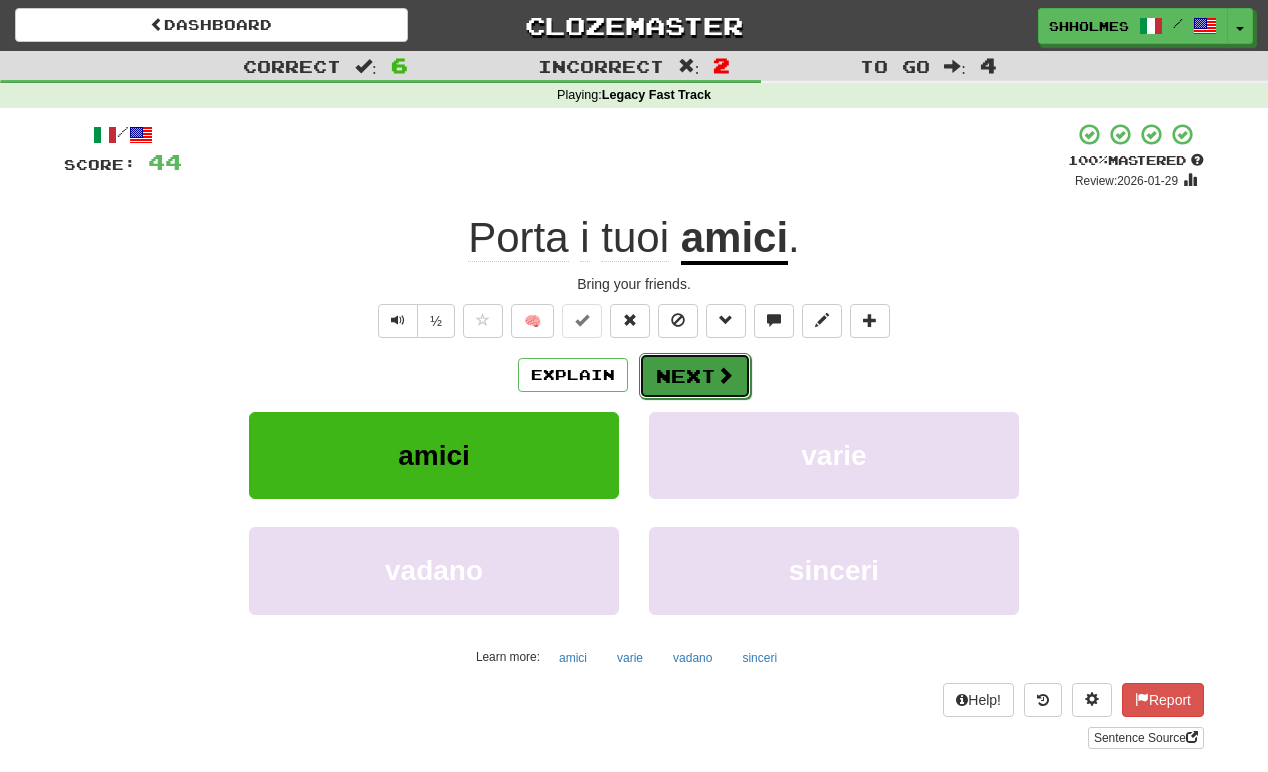 click on "Next" at bounding box center [695, 376] 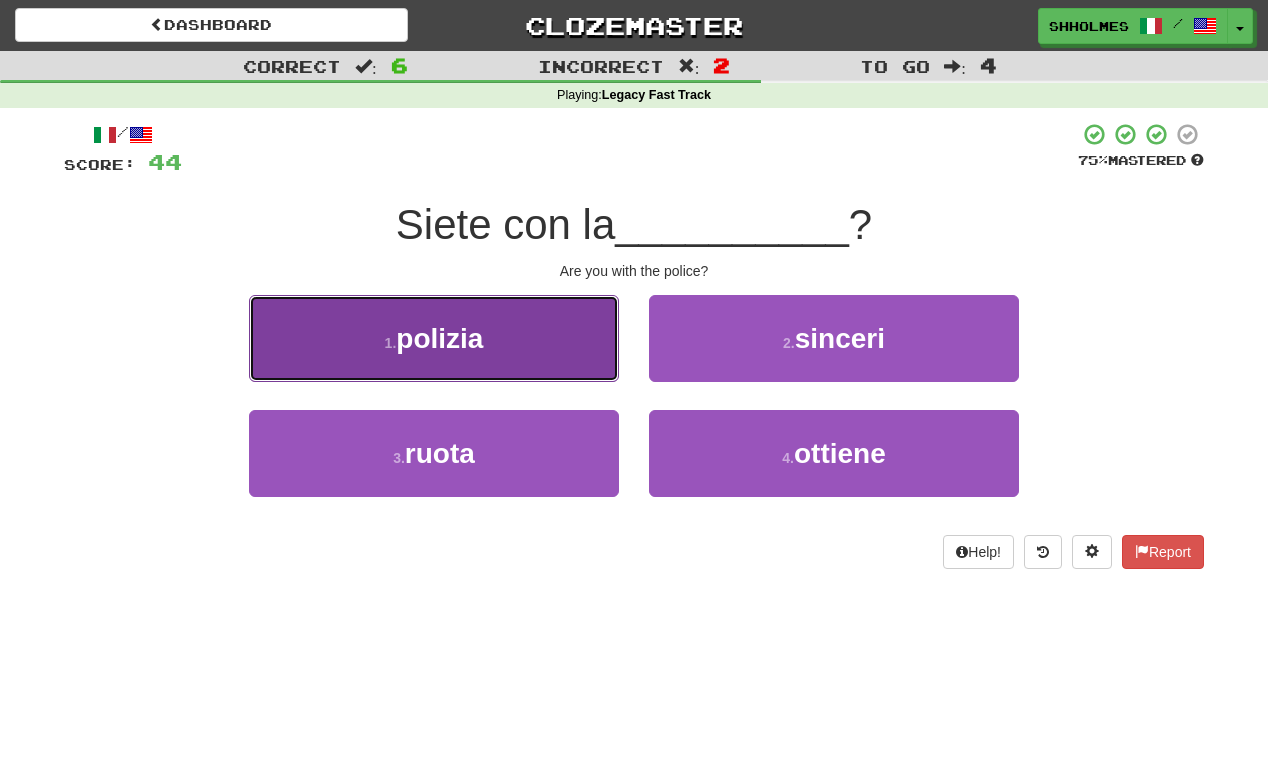 click on "polizia" at bounding box center [439, 338] 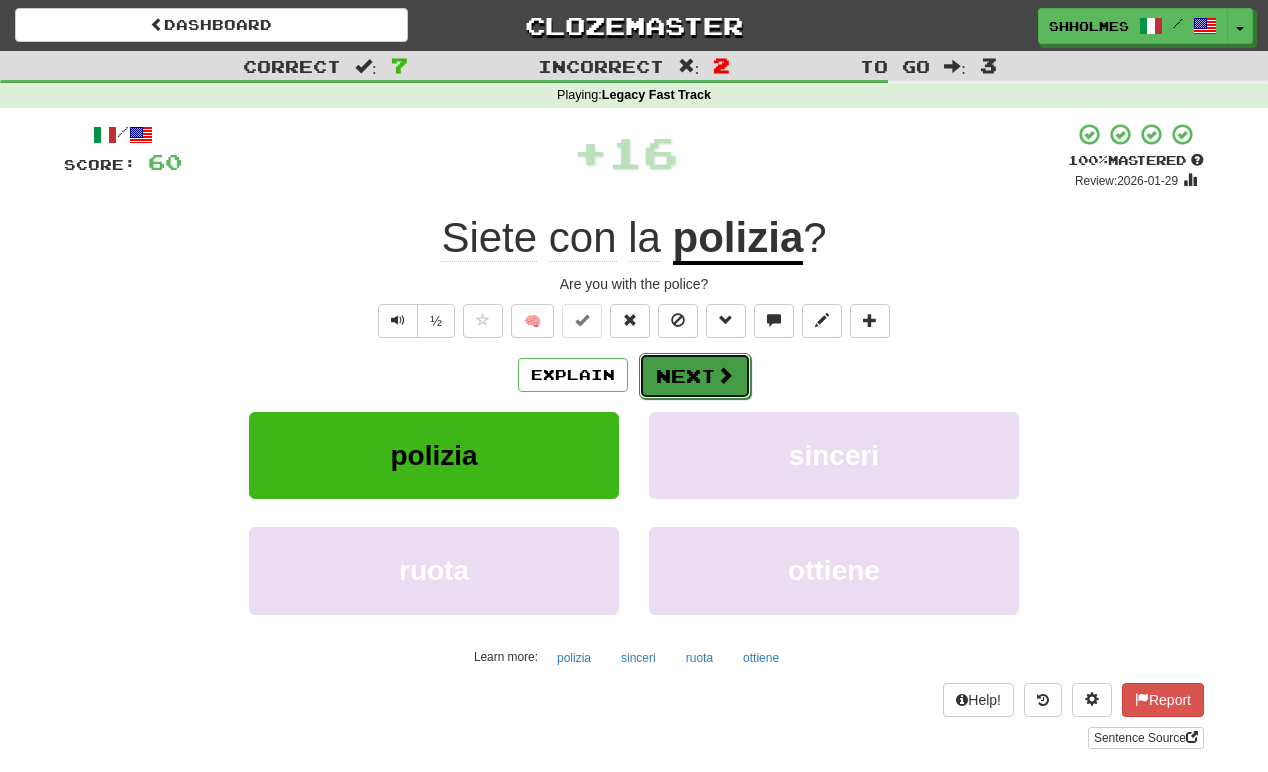 click on "Next" at bounding box center [695, 376] 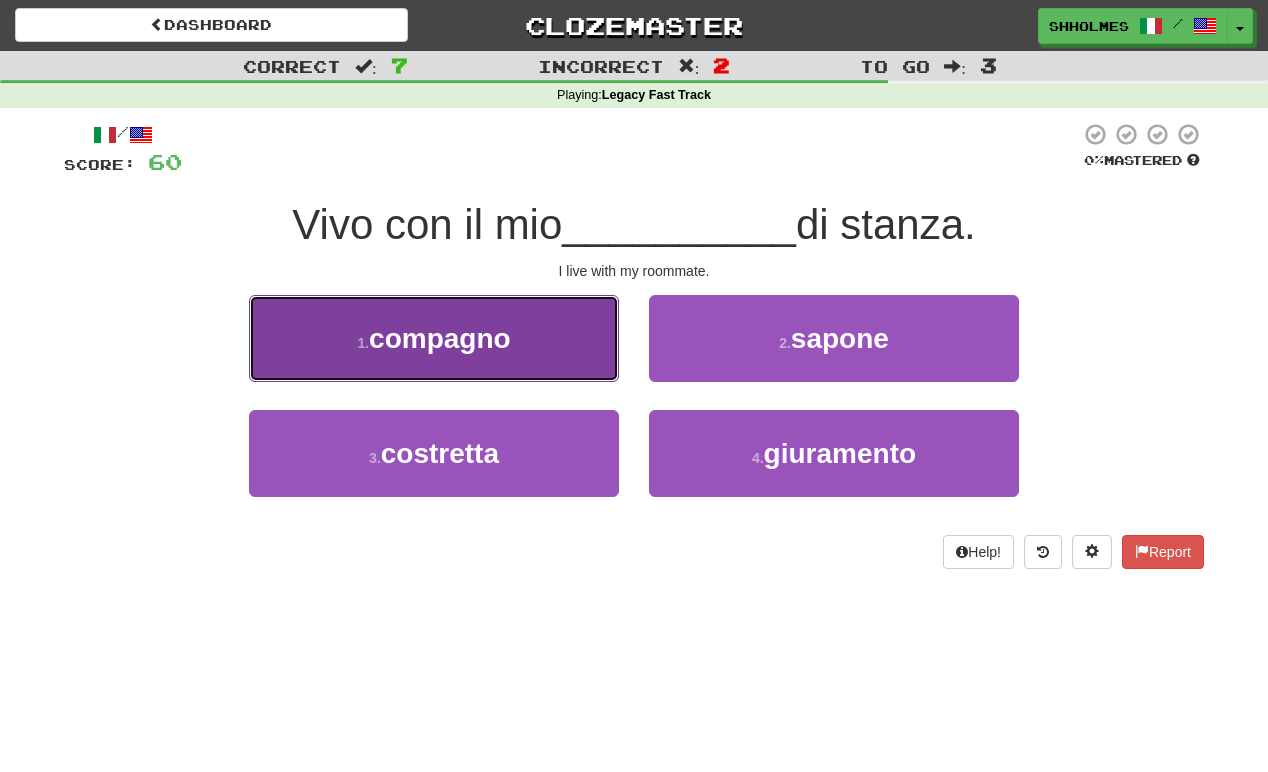 drag, startPoint x: 381, startPoint y: 326, endPoint x: 387, endPoint y: 357, distance: 31.575306 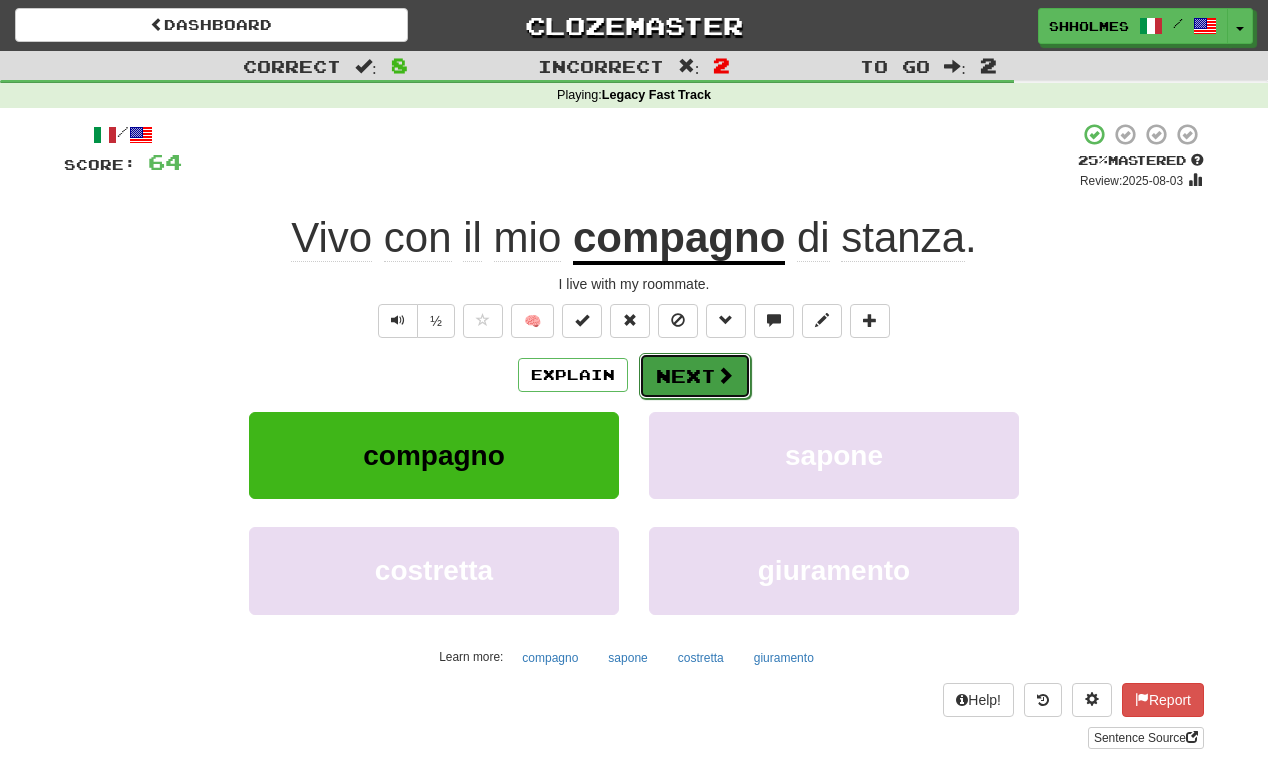 click on "Next" at bounding box center (695, 376) 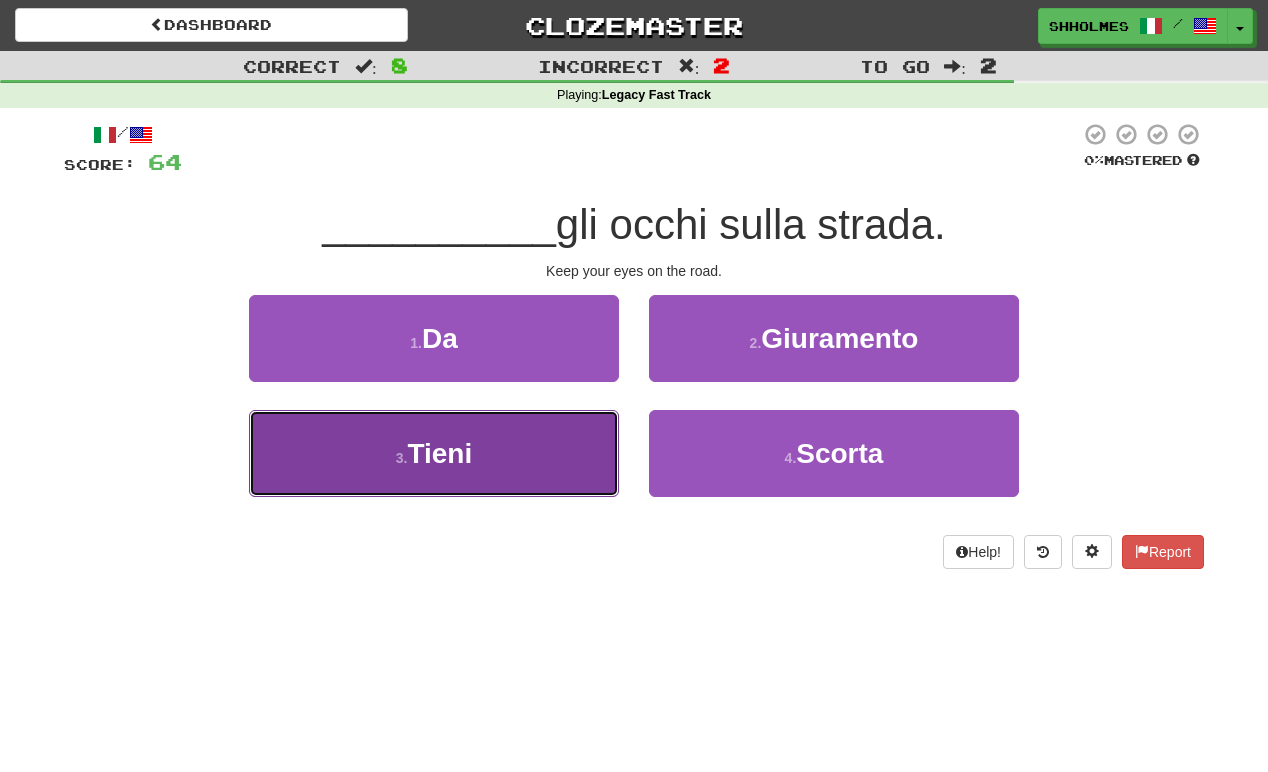 click on "3 . Tieni" at bounding box center [434, 453] 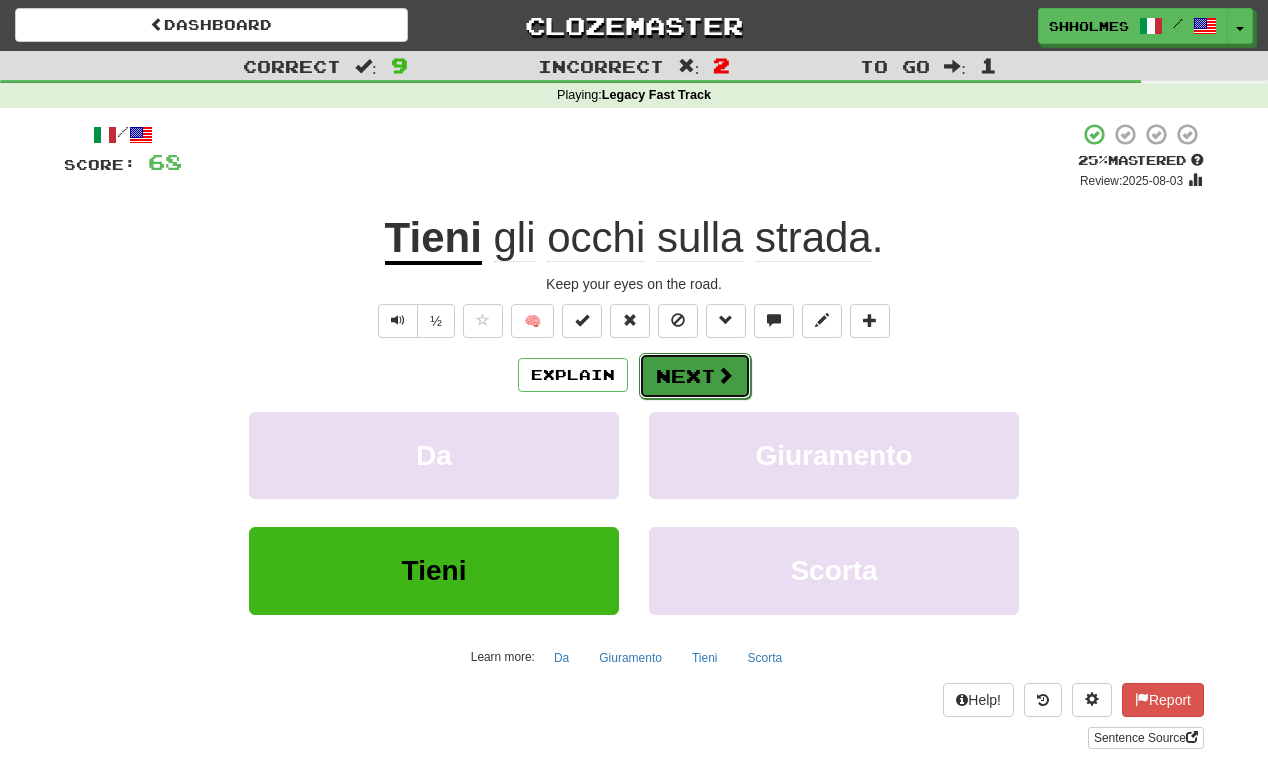 click on "Next" at bounding box center (695, 376) 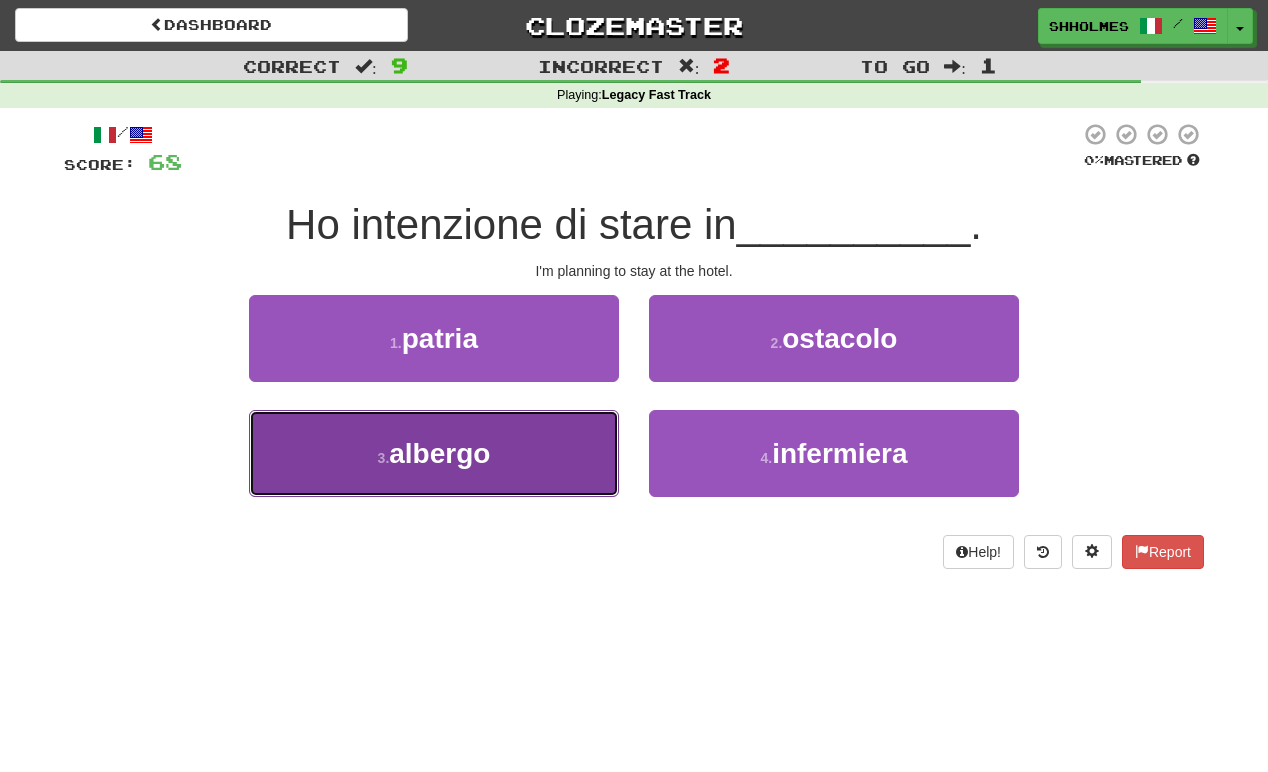 click on "3 . albergo" at bounding box center (434, 453) 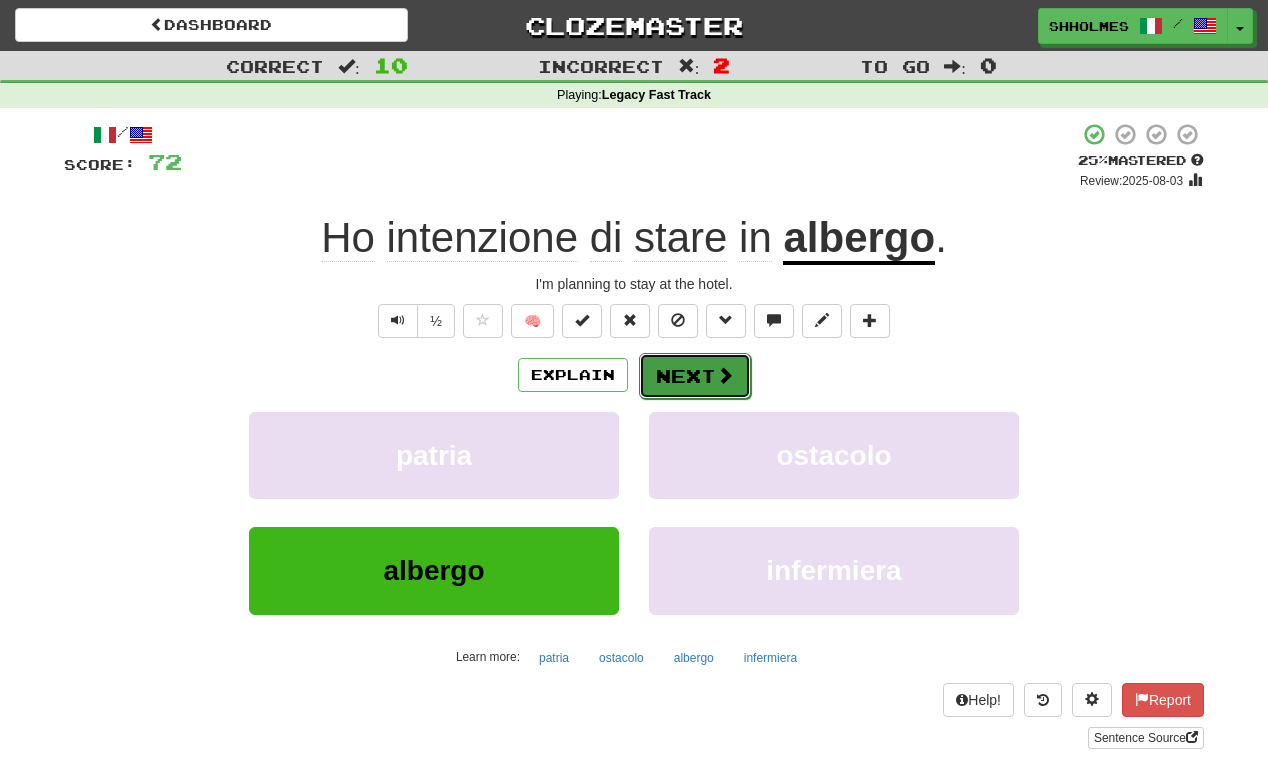 click on "Next" at bounding box center [695, 376] 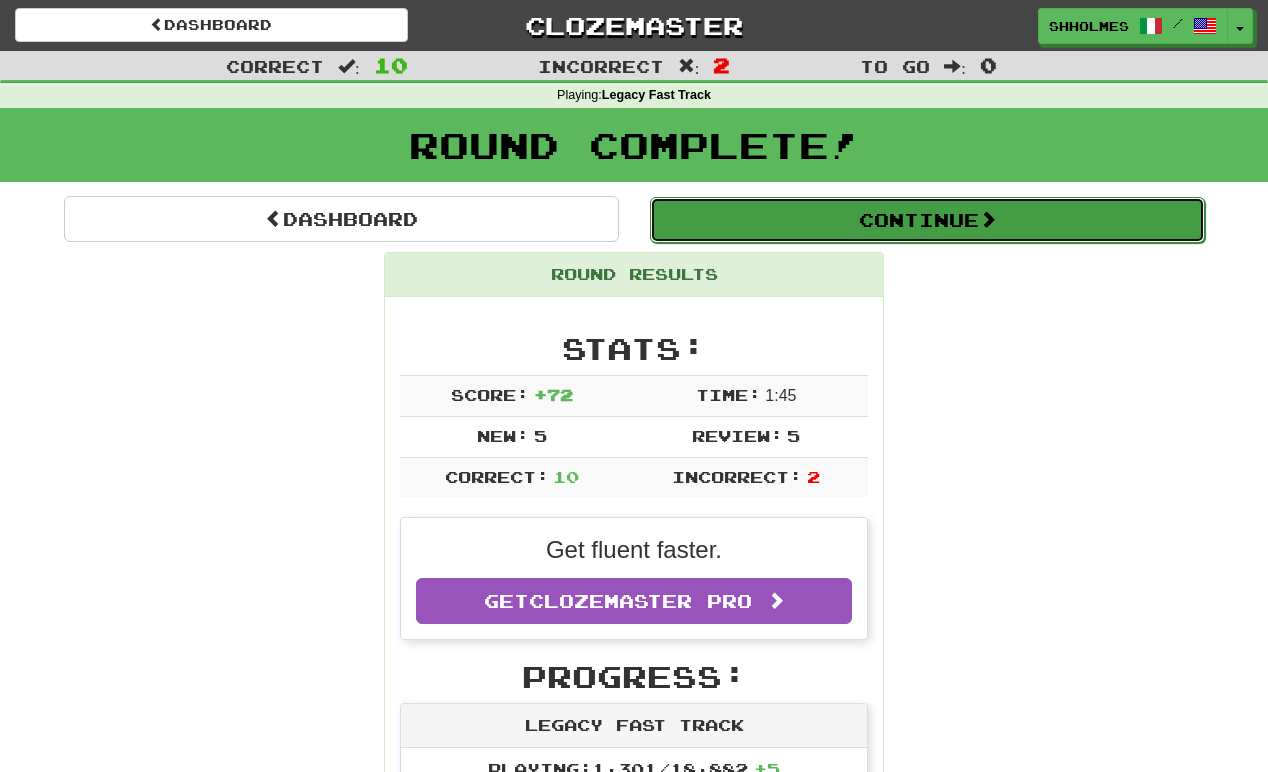 click on "Continue" at bounding box center [927, 220] 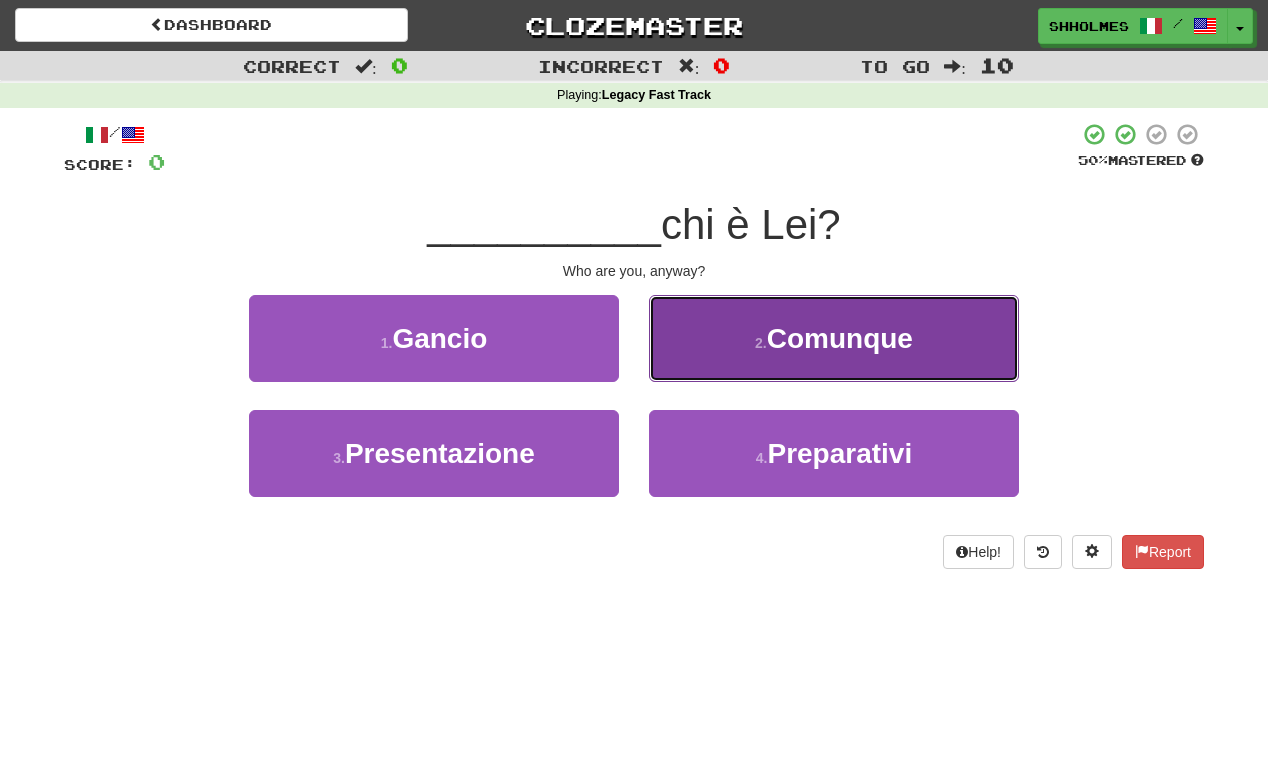 click on "2 . Comunque" at bounding box center (834, 338) 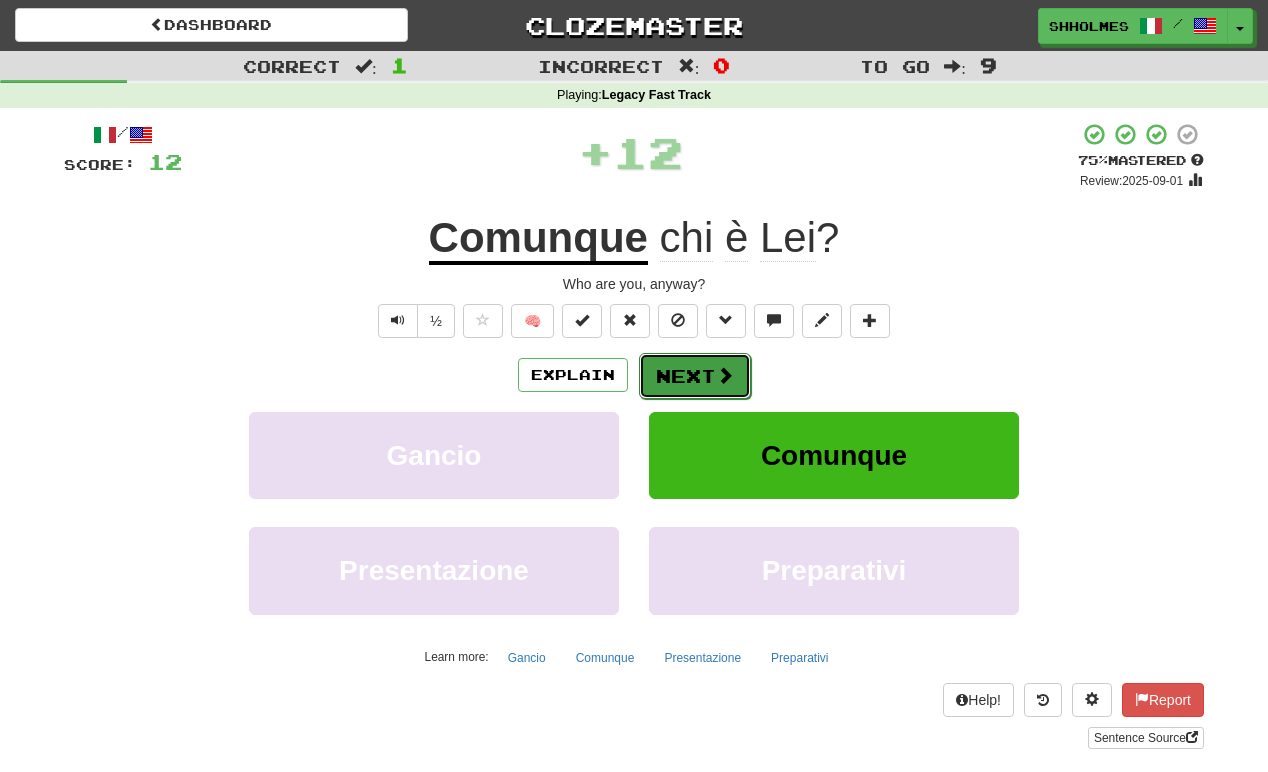 click on "Next" at bounding box center [695, 376] 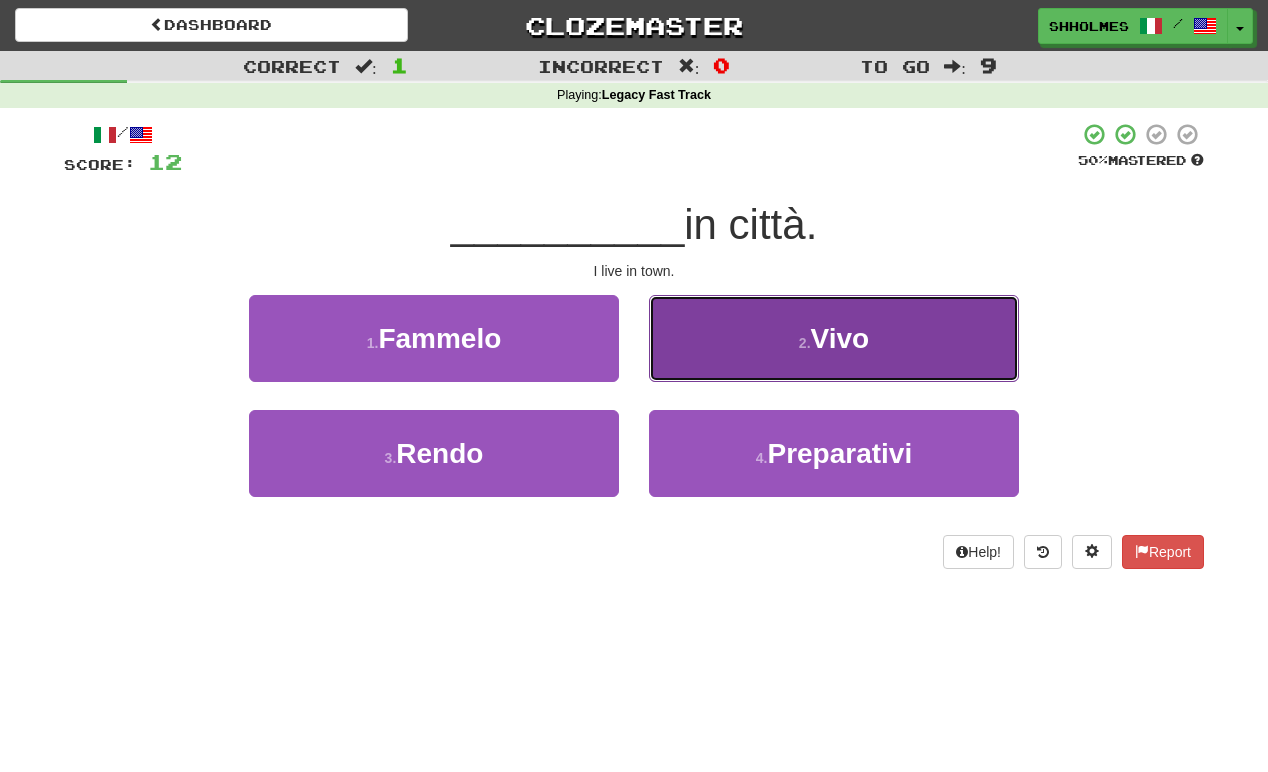 click on "2 . Vivo" at bounding box center [834, 338] 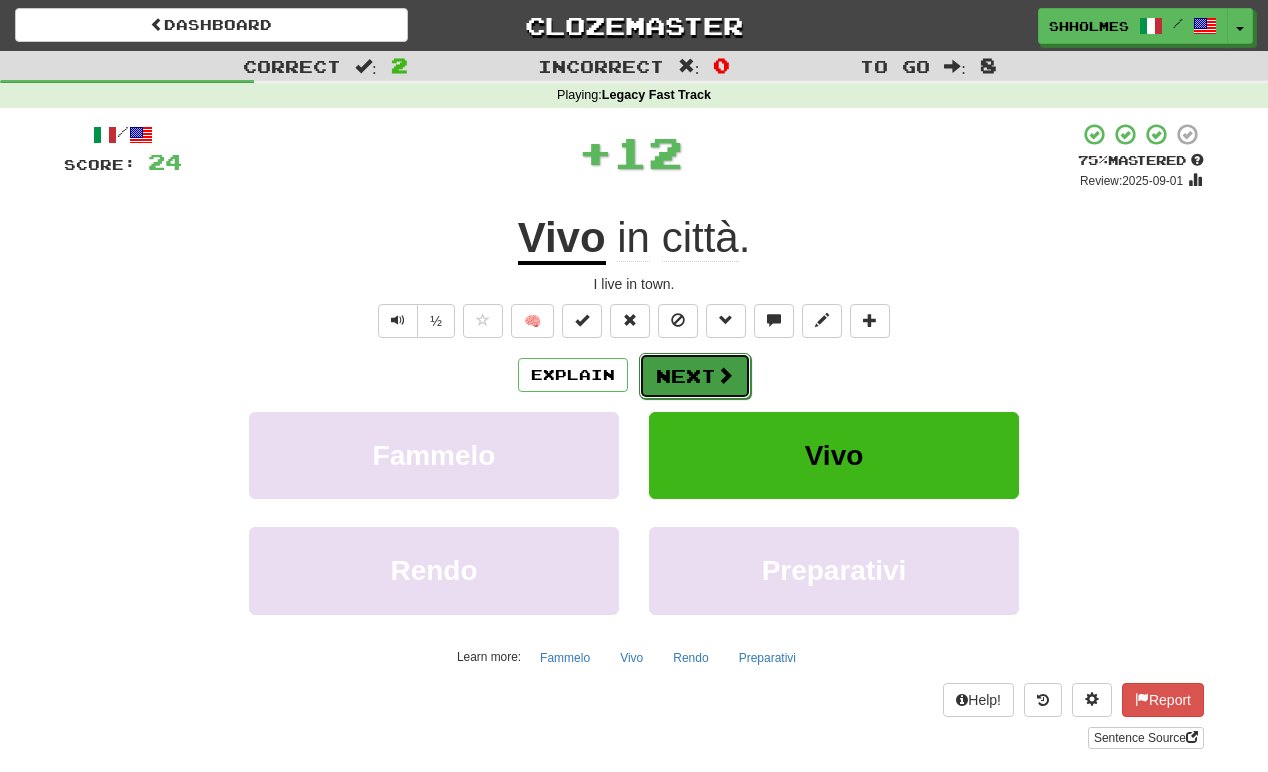 click on "Next" at bounding box center [695, 376] 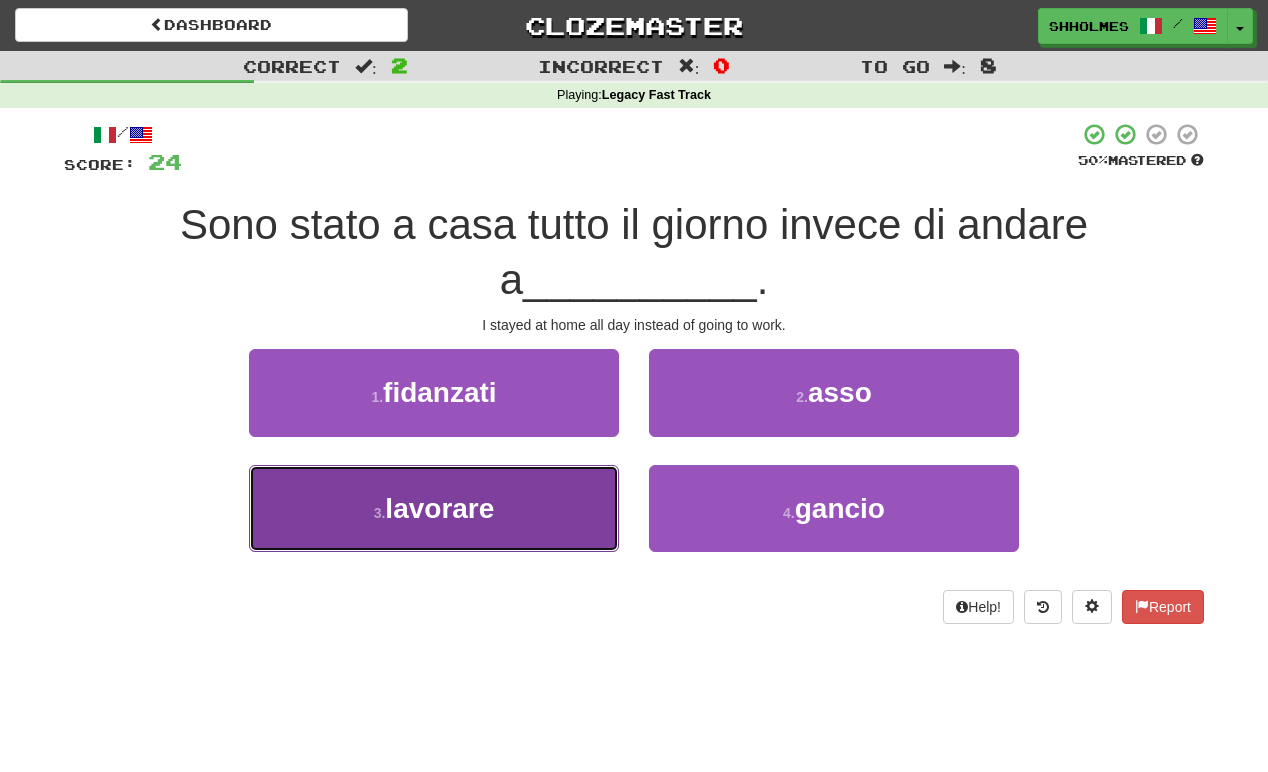 click on "3 .  lavorare" at bounding box center [434, 508] 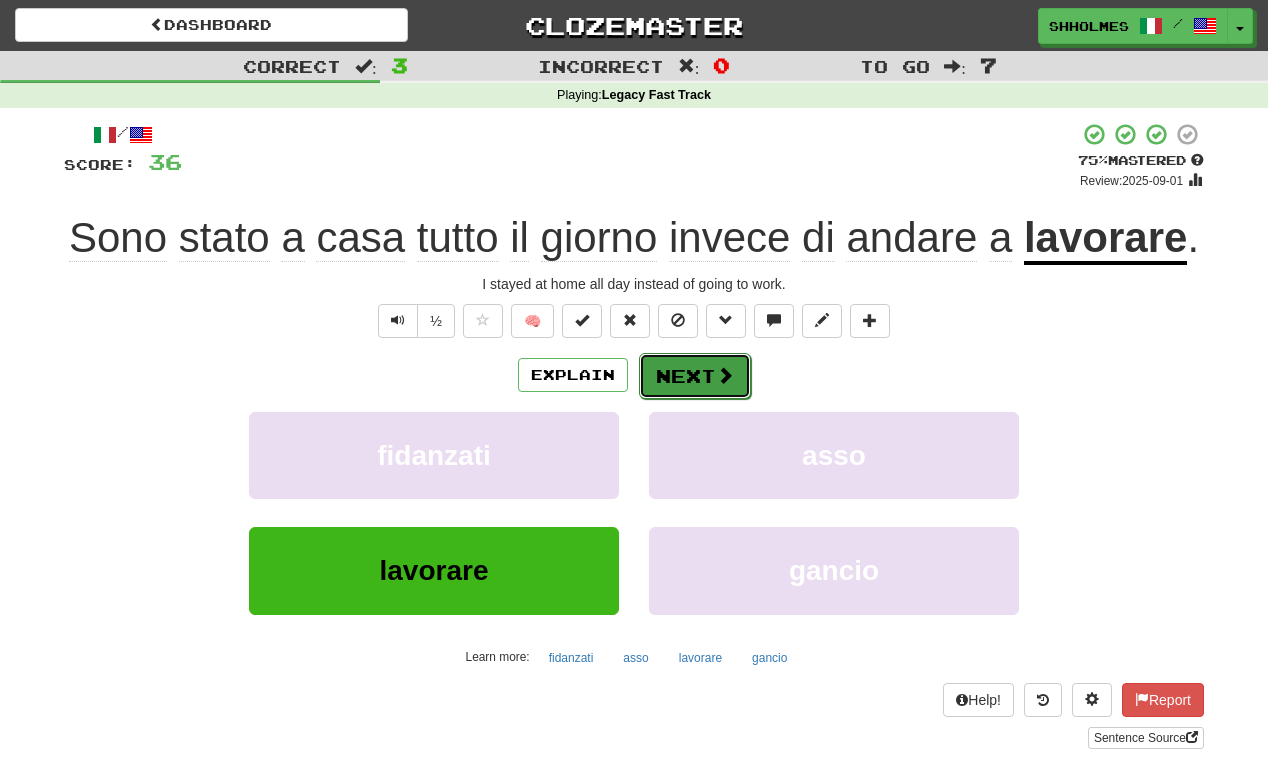 click at bounding box center [725, 375] 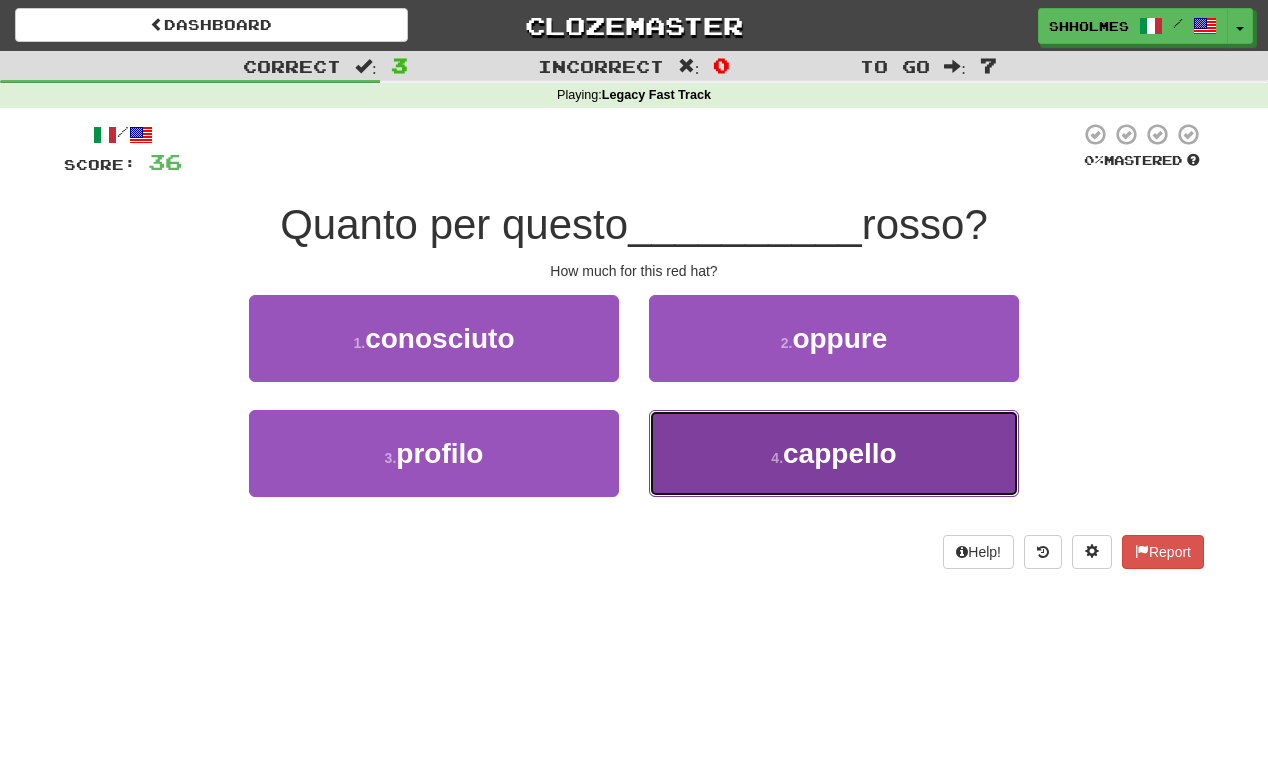 click on "4 . cappello" at bounding box center [834, 453] 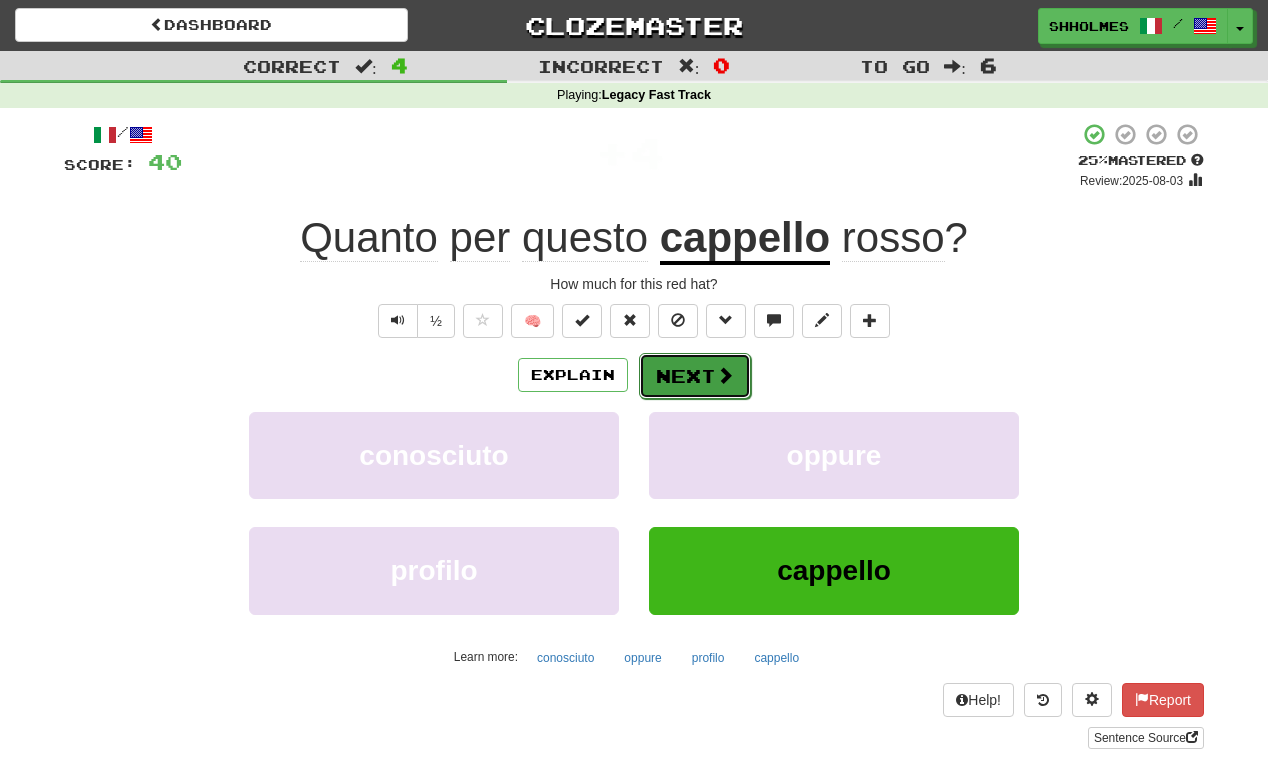 click on "Next" at bounding box center [695, 376] 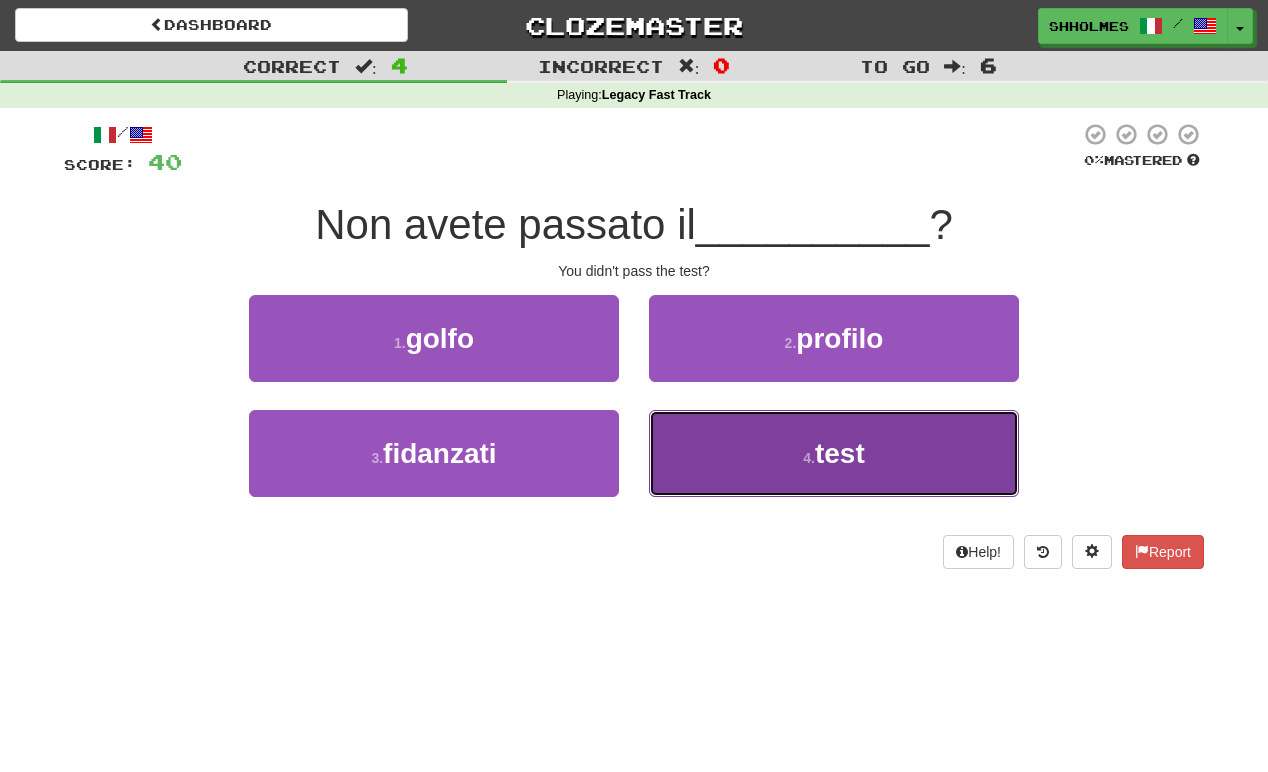 click on "4 .  test" at bounding box center (834, 453) 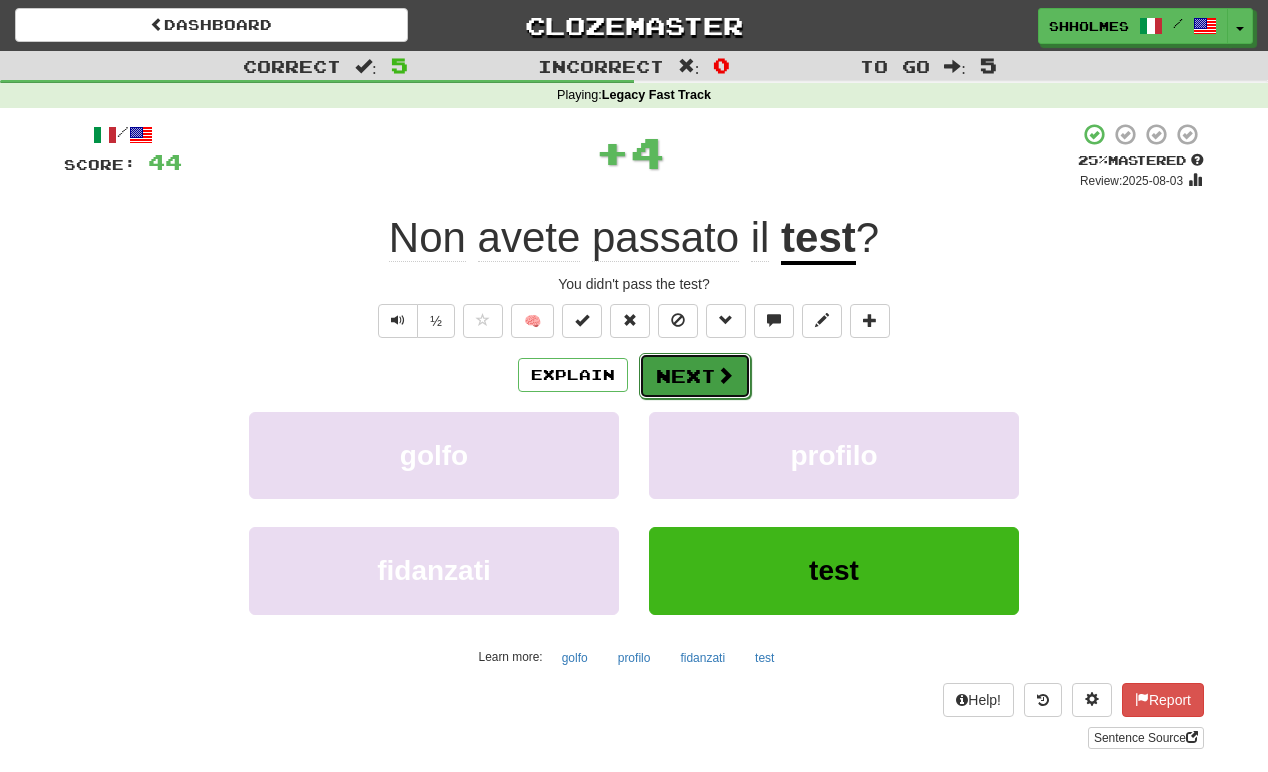 click on "Next" at bounding box center (695, 376) 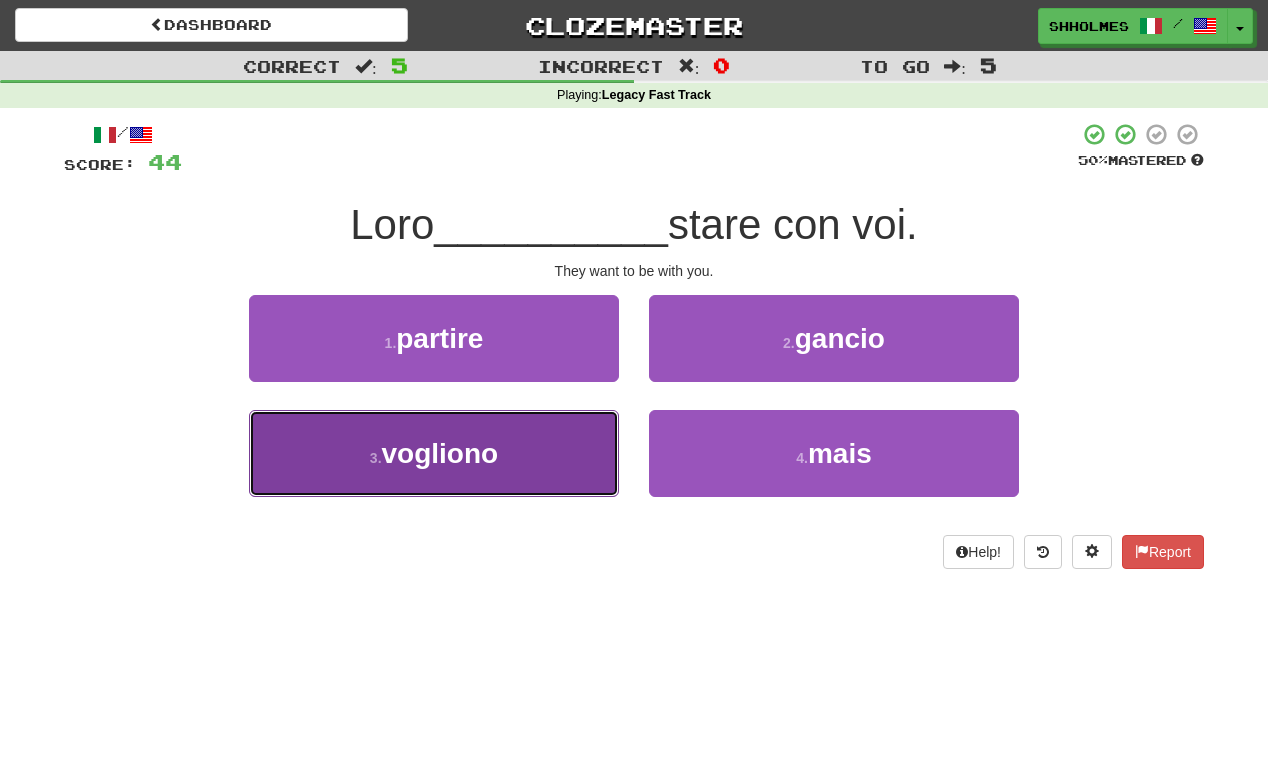click on "vogliono" at bounding box center [440, 453] 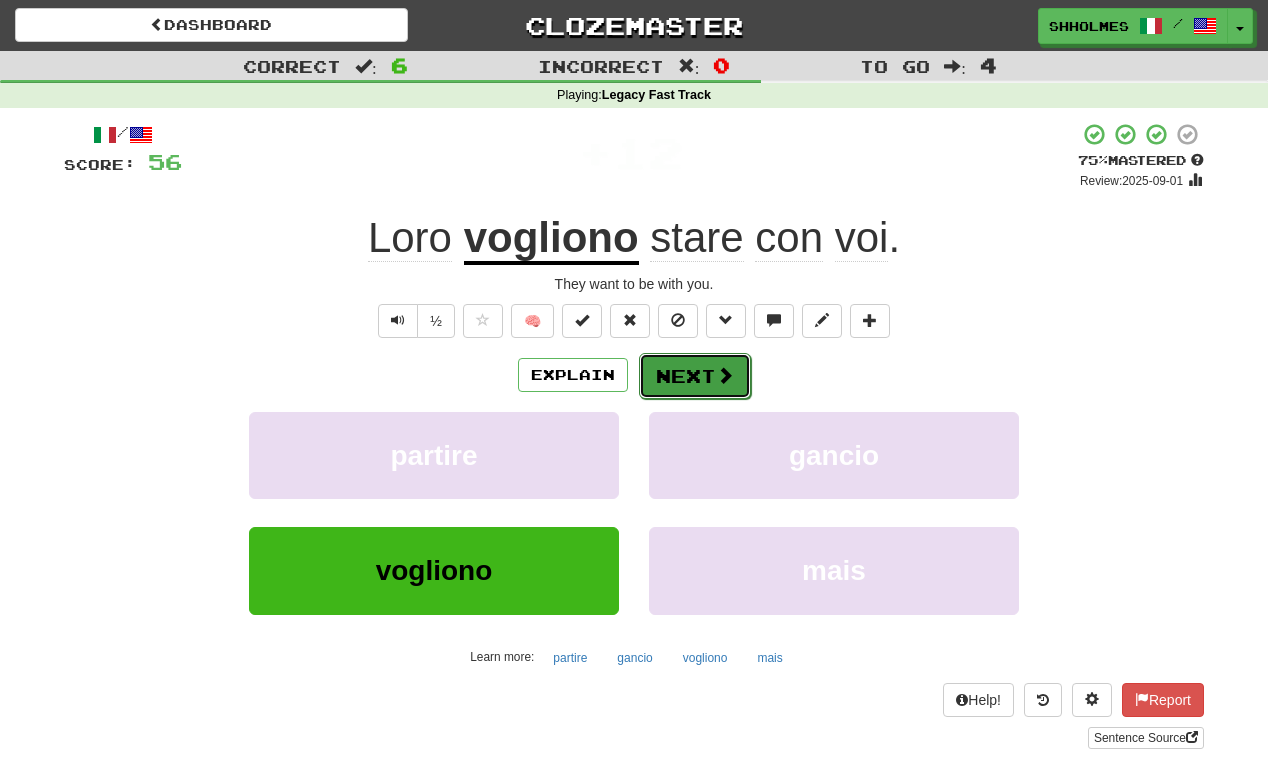 click on "Next" at bounding box center [695, 376] 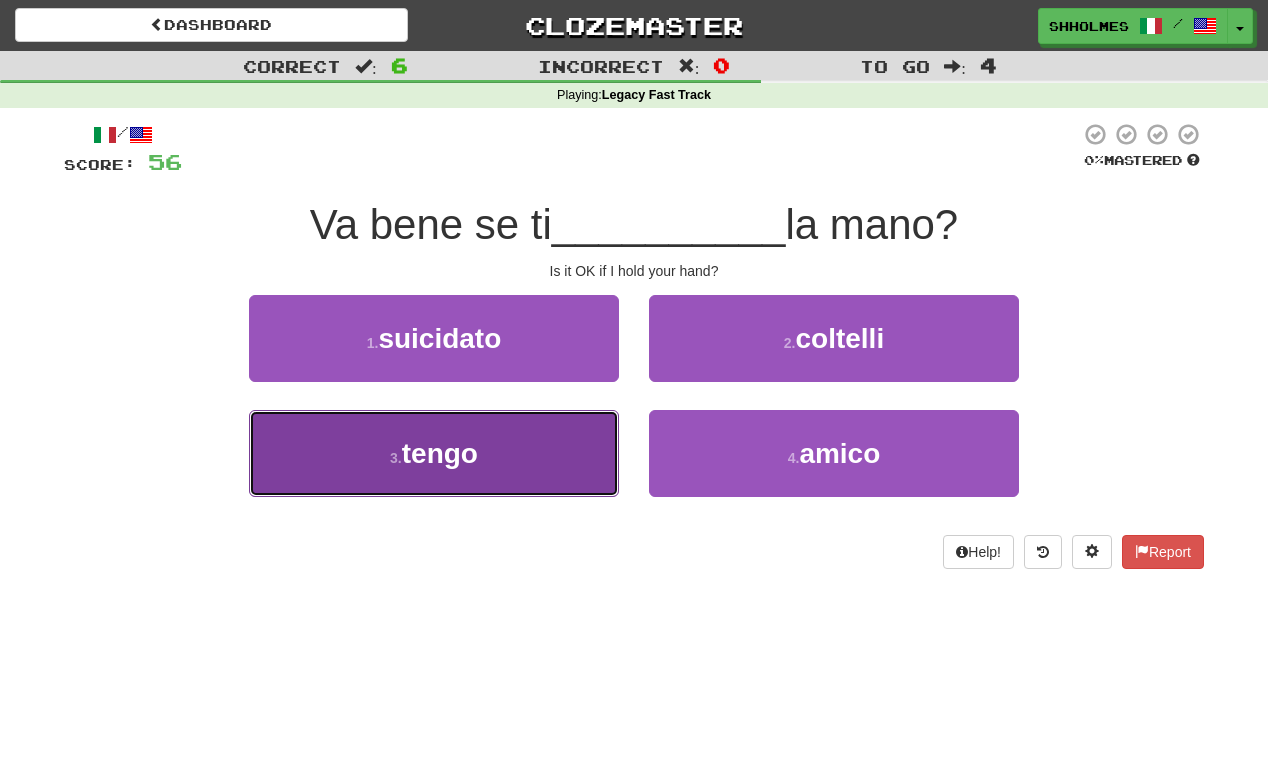 click on "3 .  tengo" at bounding box center [434, 453] 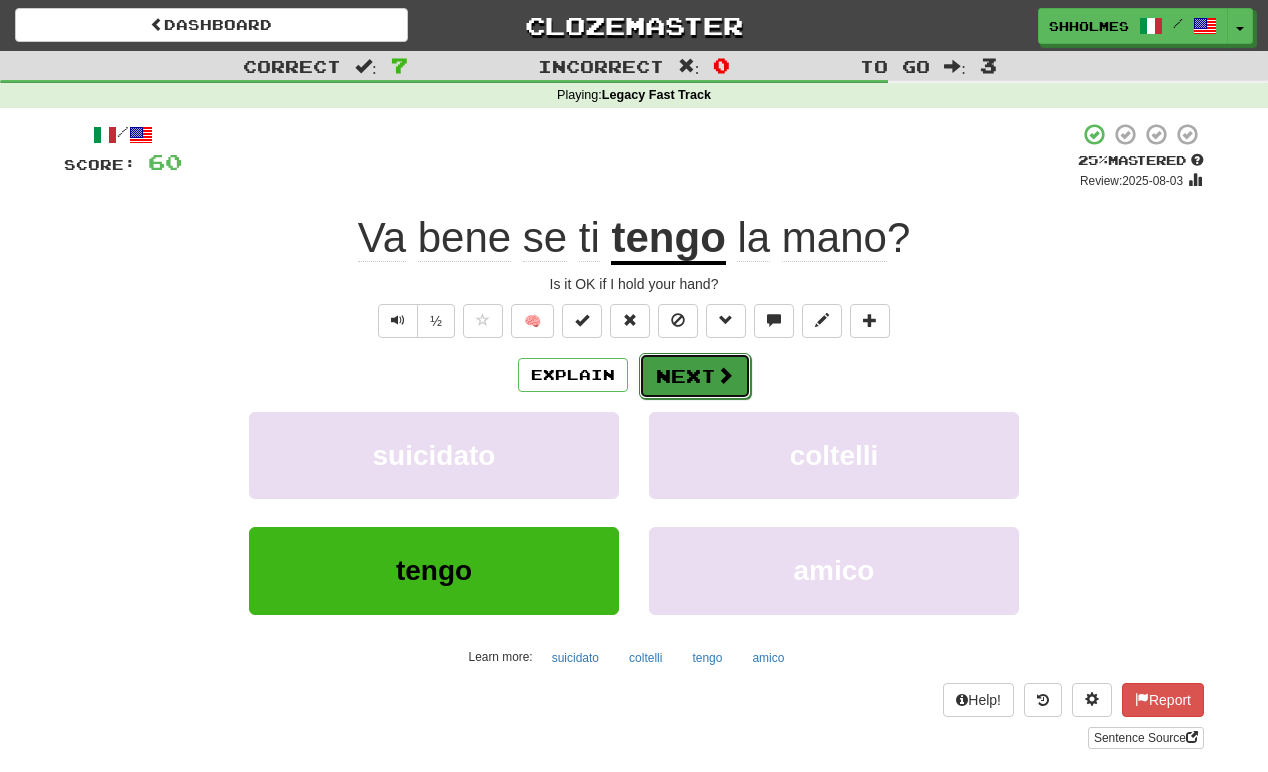 click on "Next" at bounding box center [695, 376] 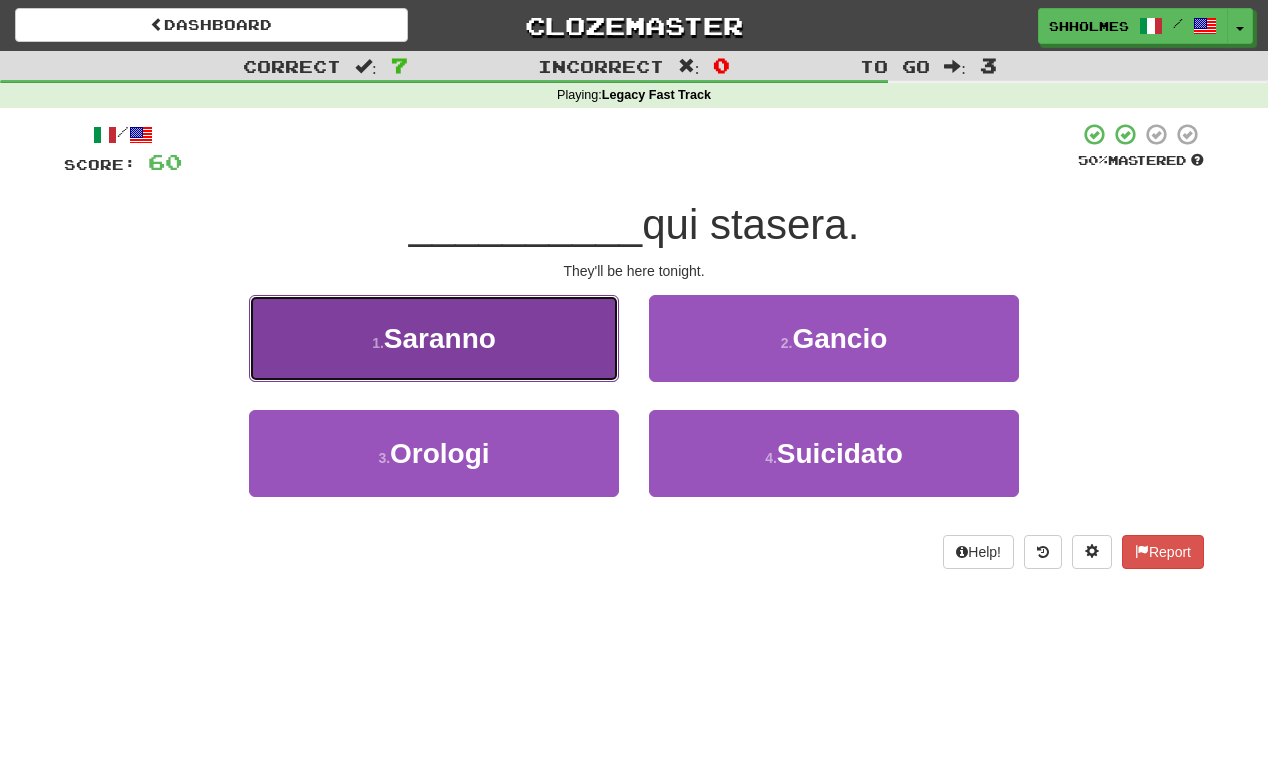 click on "Saranno" at bounding box center (440, 338) 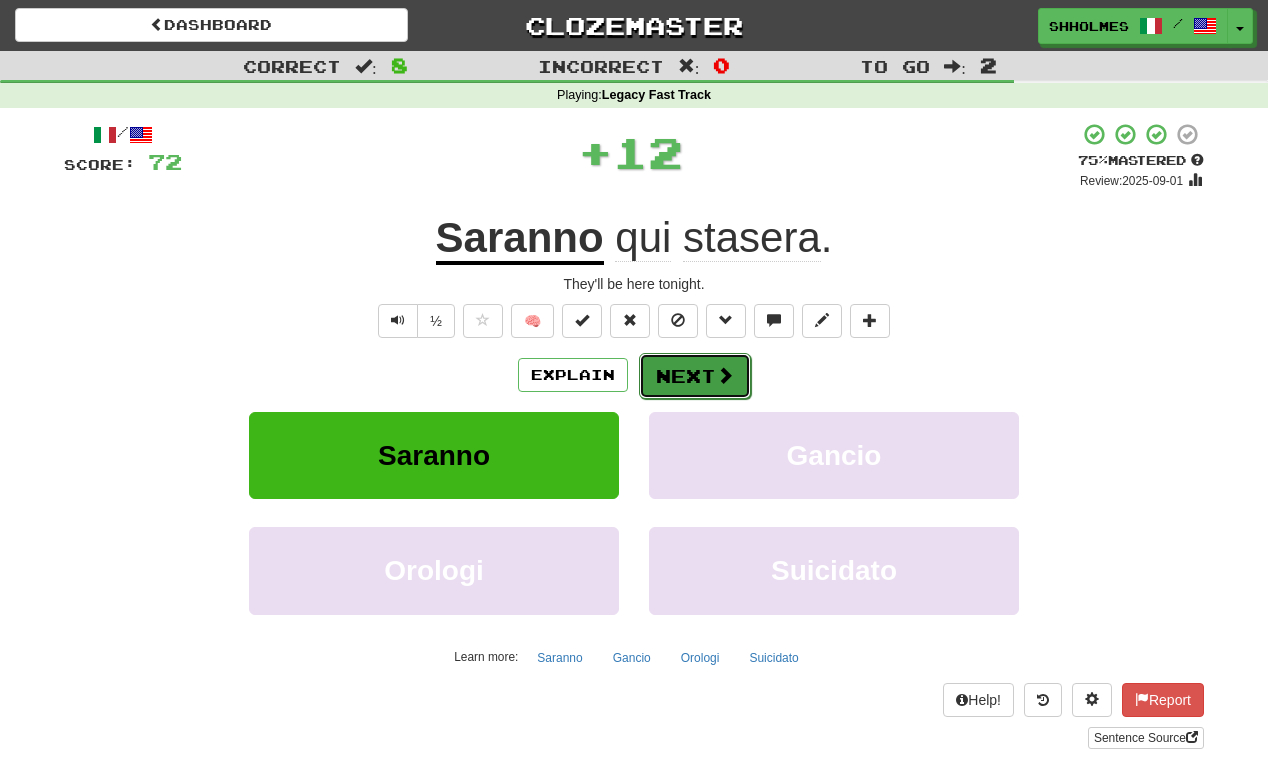 click on "Next" at bounding box center [695, 376] 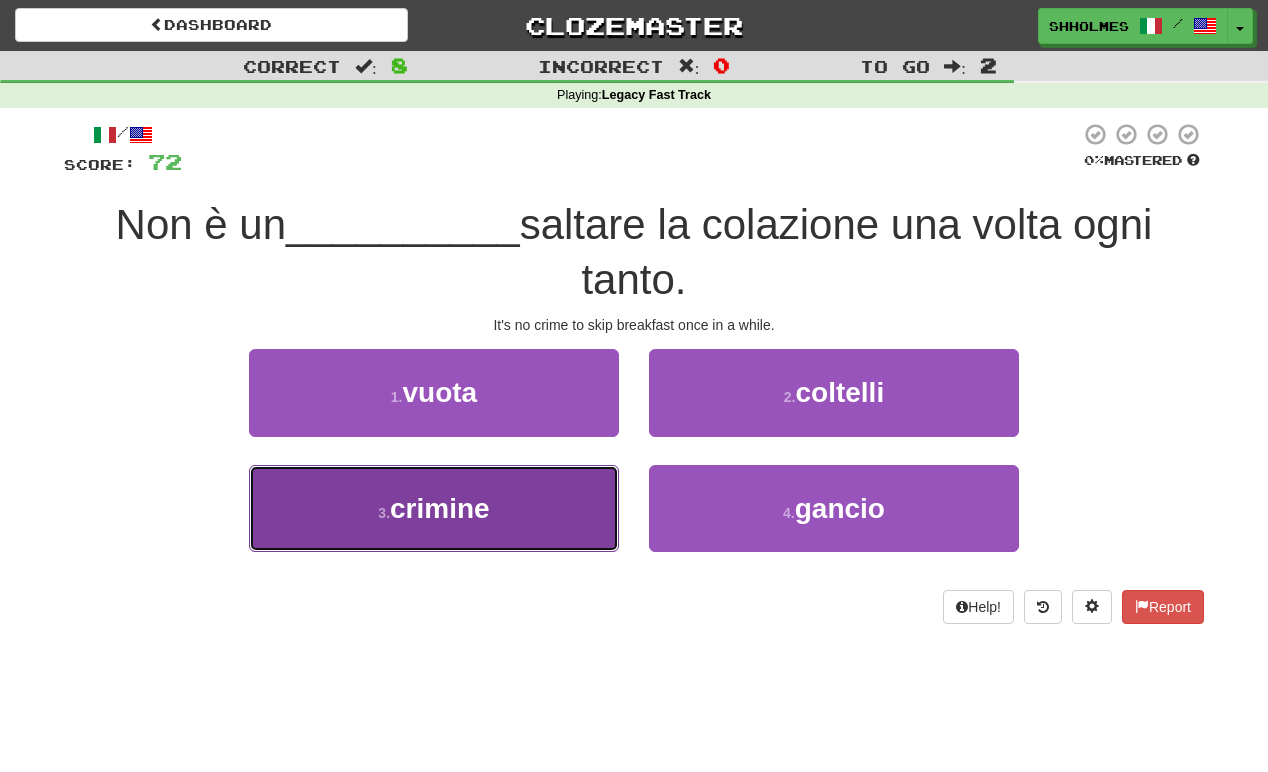 click on "crimine" at bounding box center (440, 508) 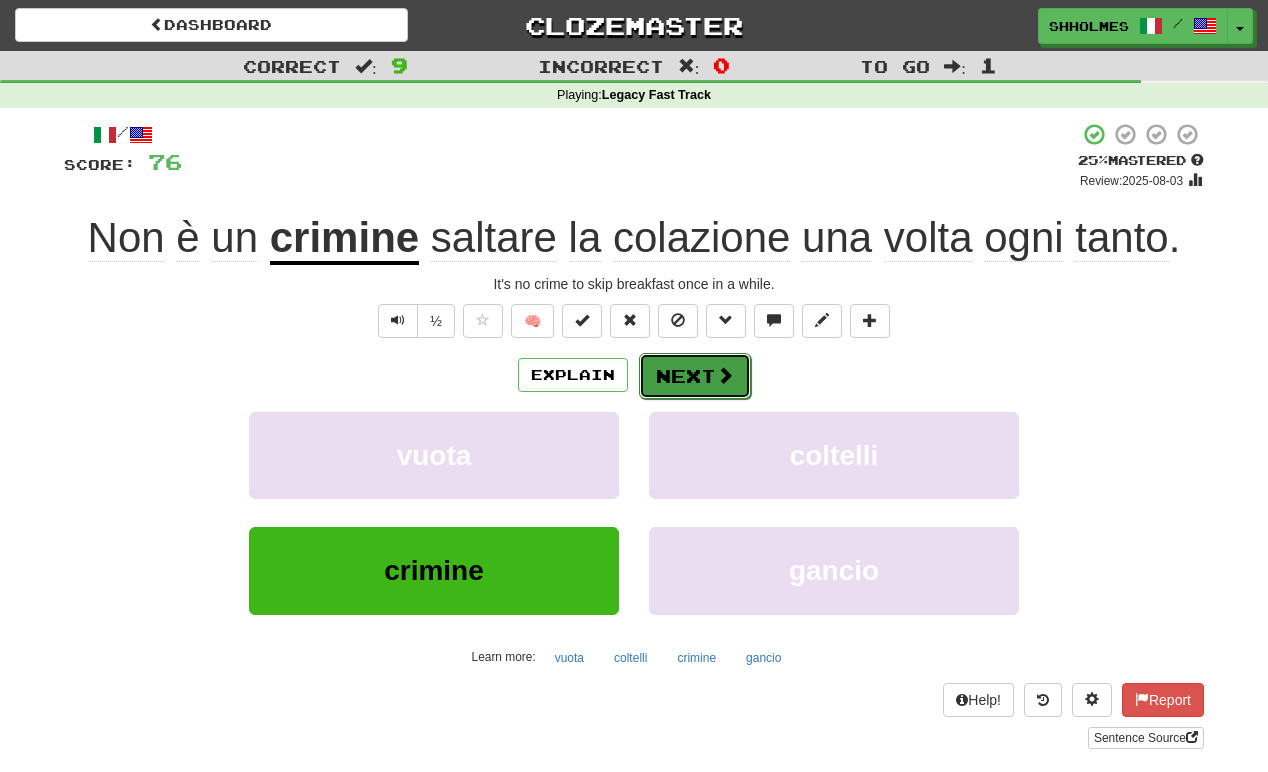 click on "Next" at bounding box center [695, 376] 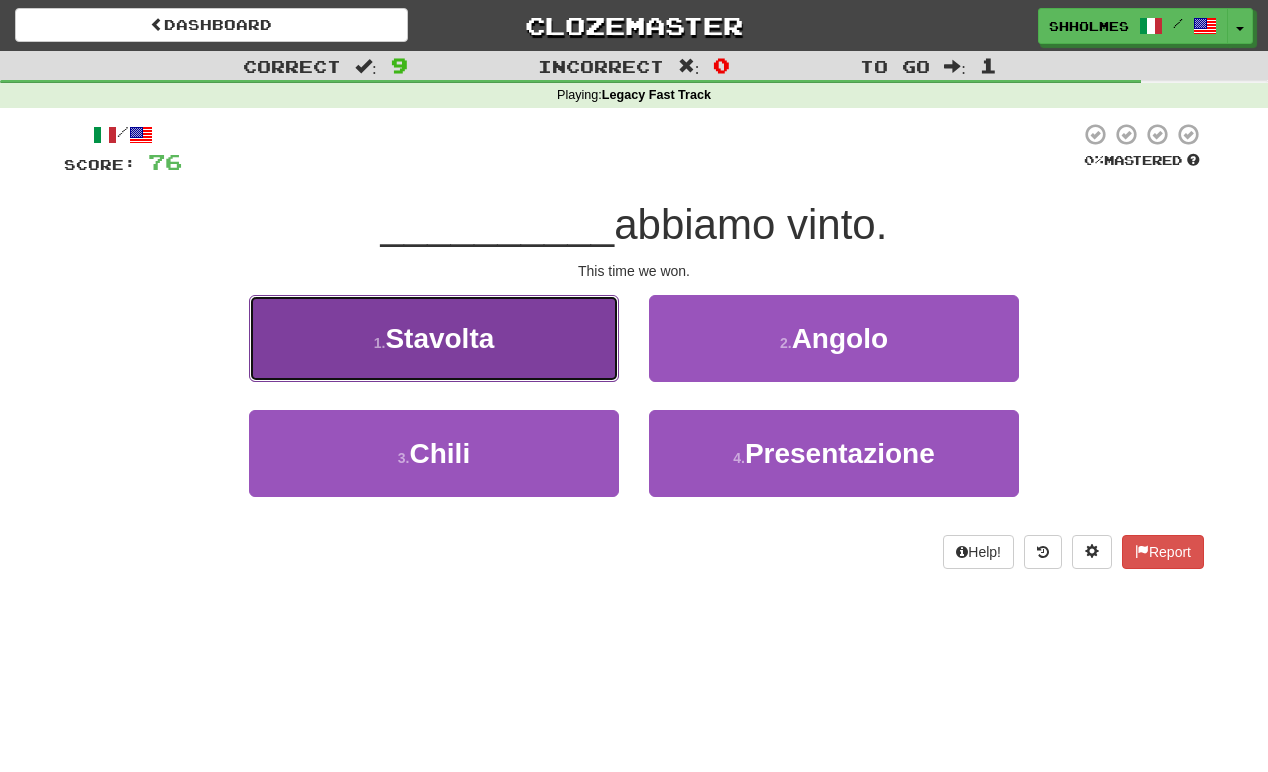 click on "1 . Stavolta" at bounding box center [434, 338] 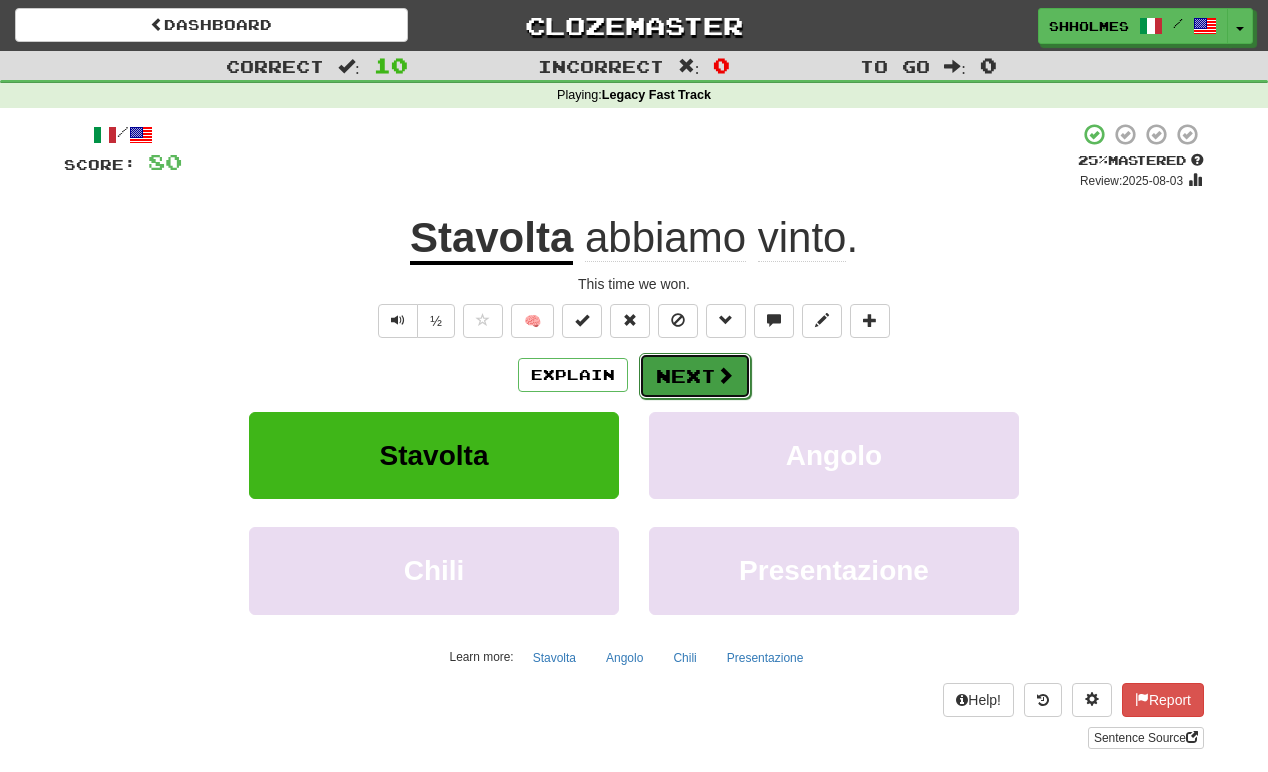 click on "Next" at bounding box center (695, 376) 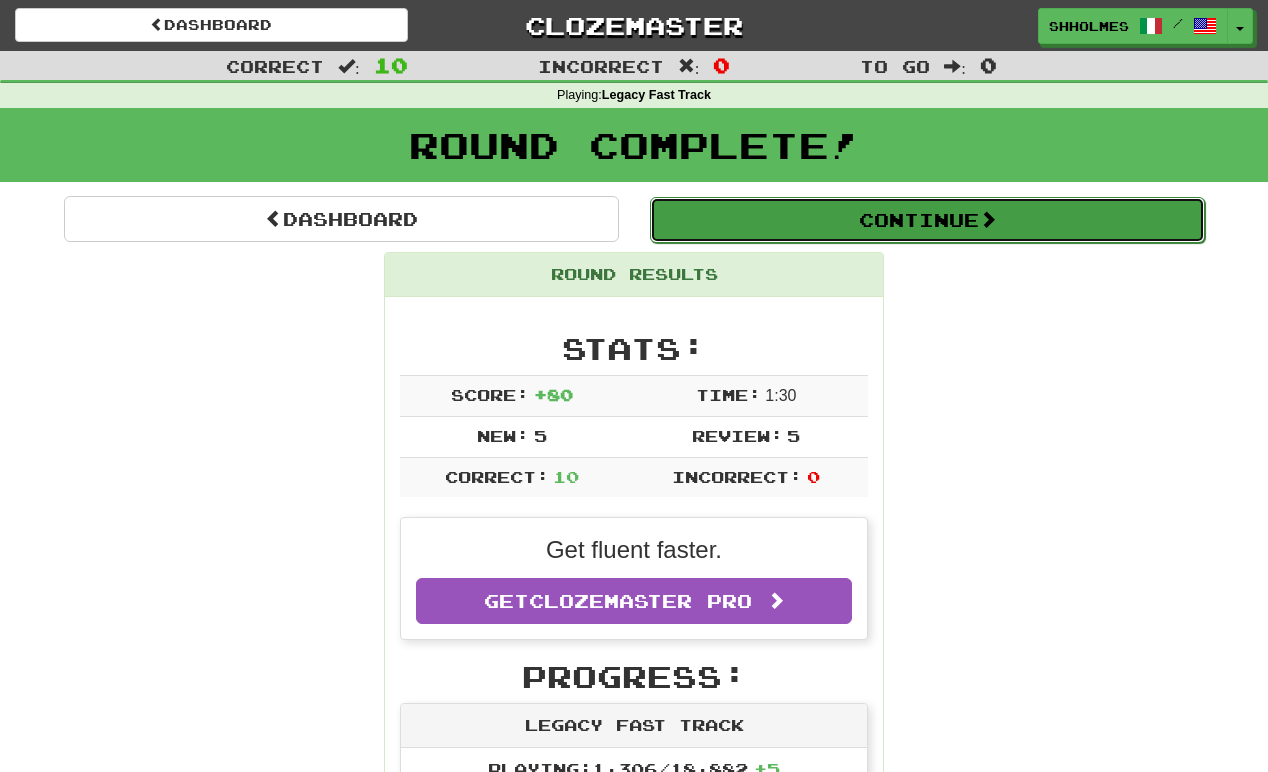 click on "Continue" at bounding box center [927, 220] 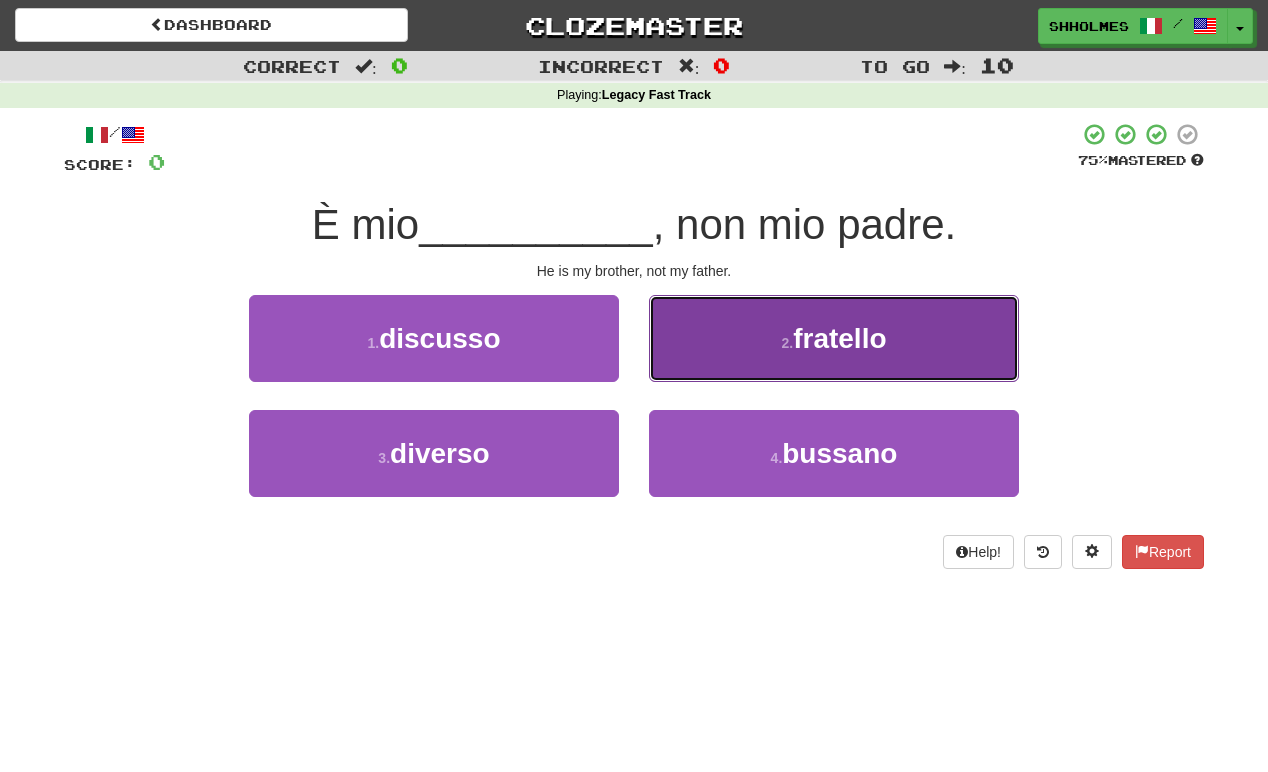 click on "2 . fratello" at bounding box center [834, 338] 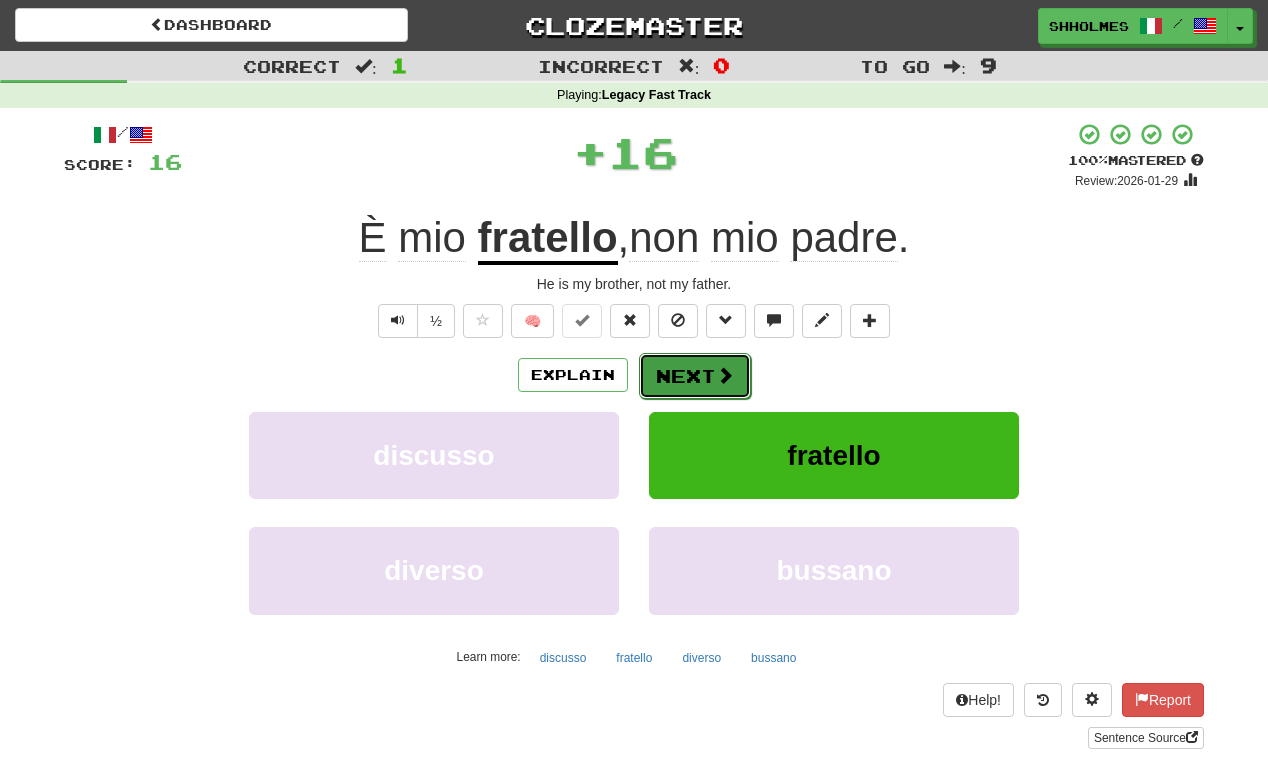 click on "Next" at bounding box center [695, 376] 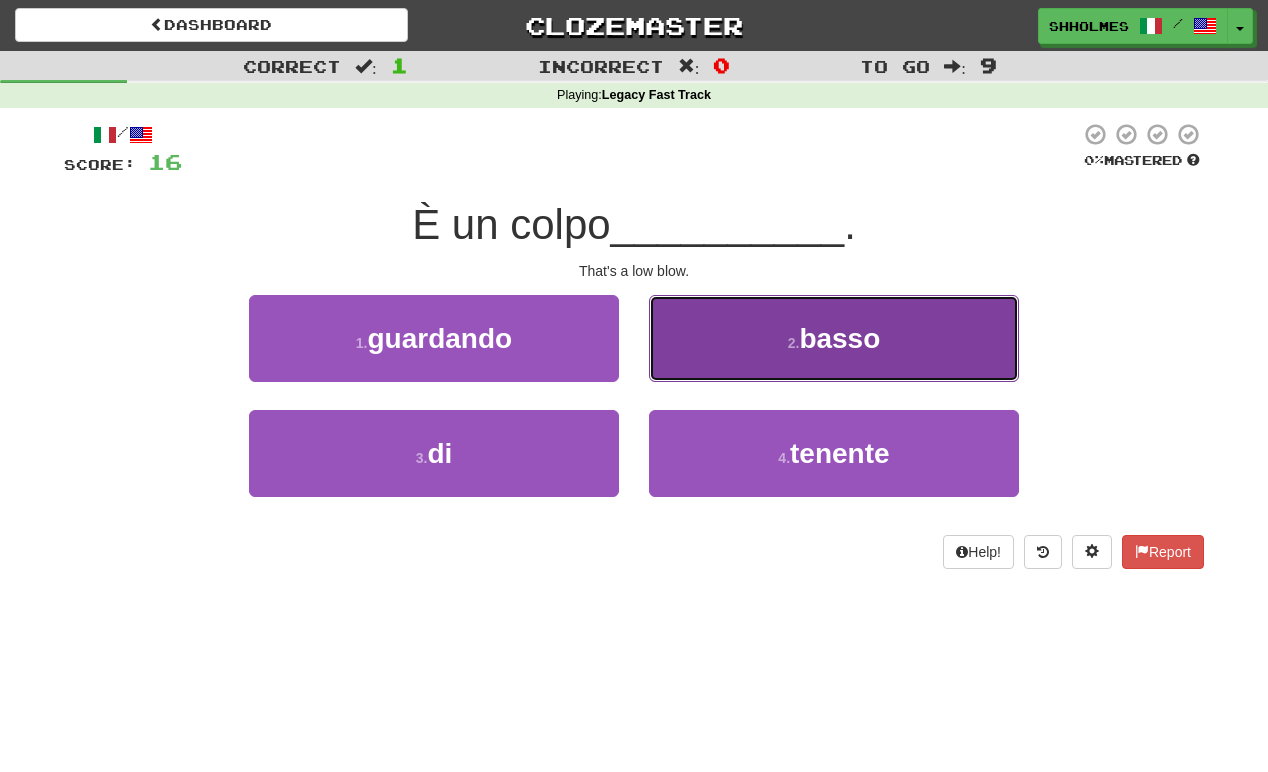 click on "2 . basso" at bounding box center (834, 338) 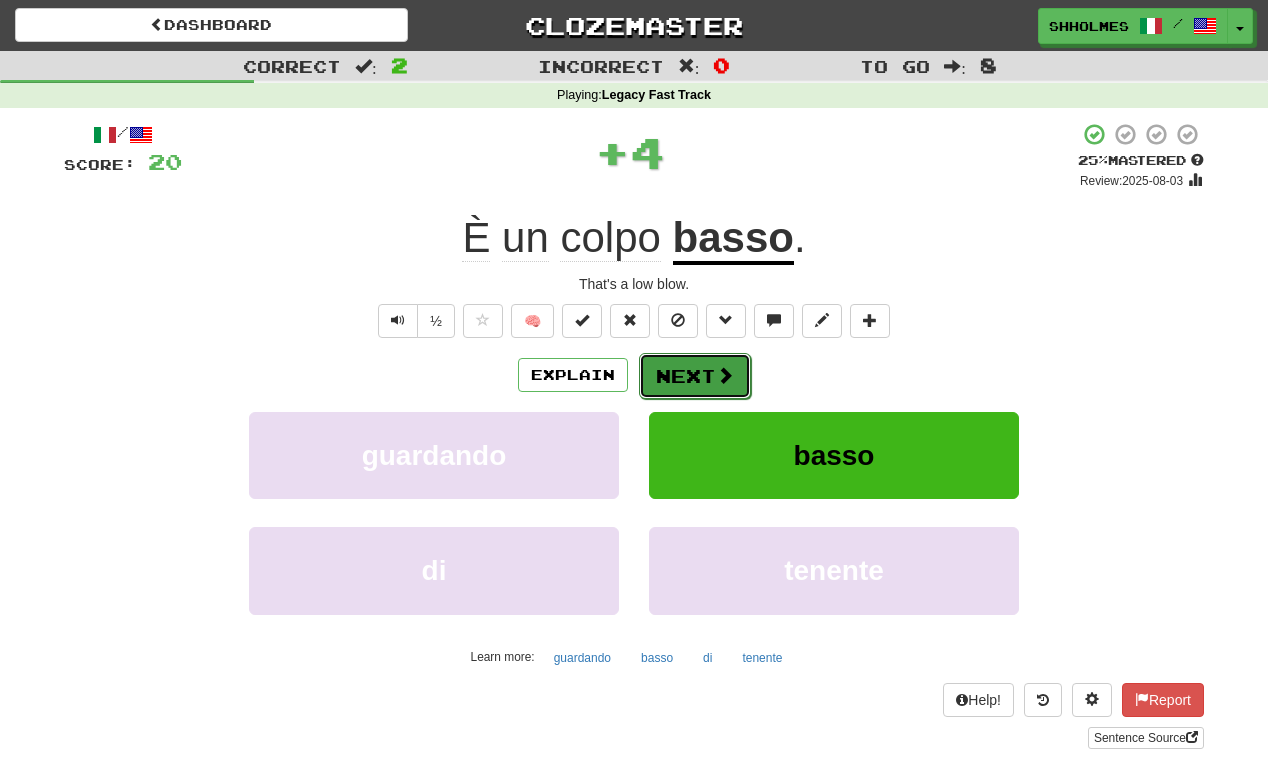 click on "Next" at bounding box center [695, 376] 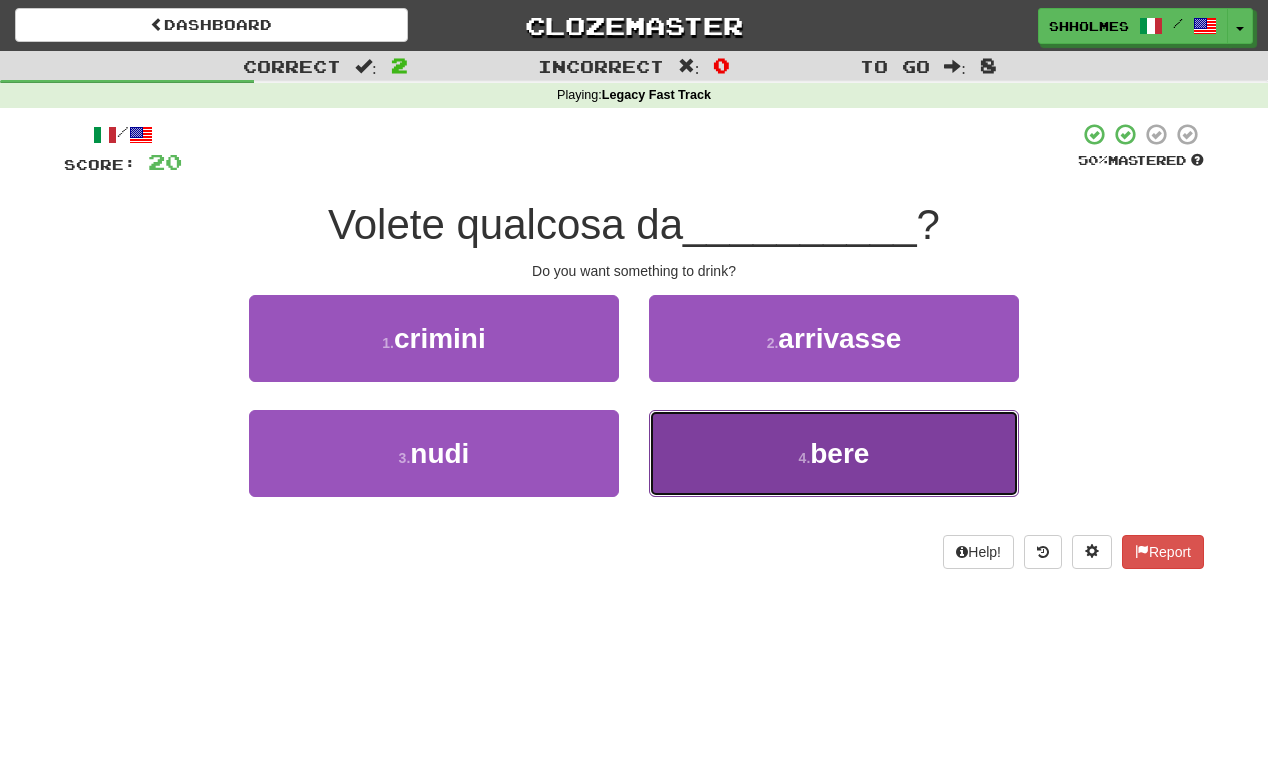 click on "4 .  bere" at bounding box center (834, 453) 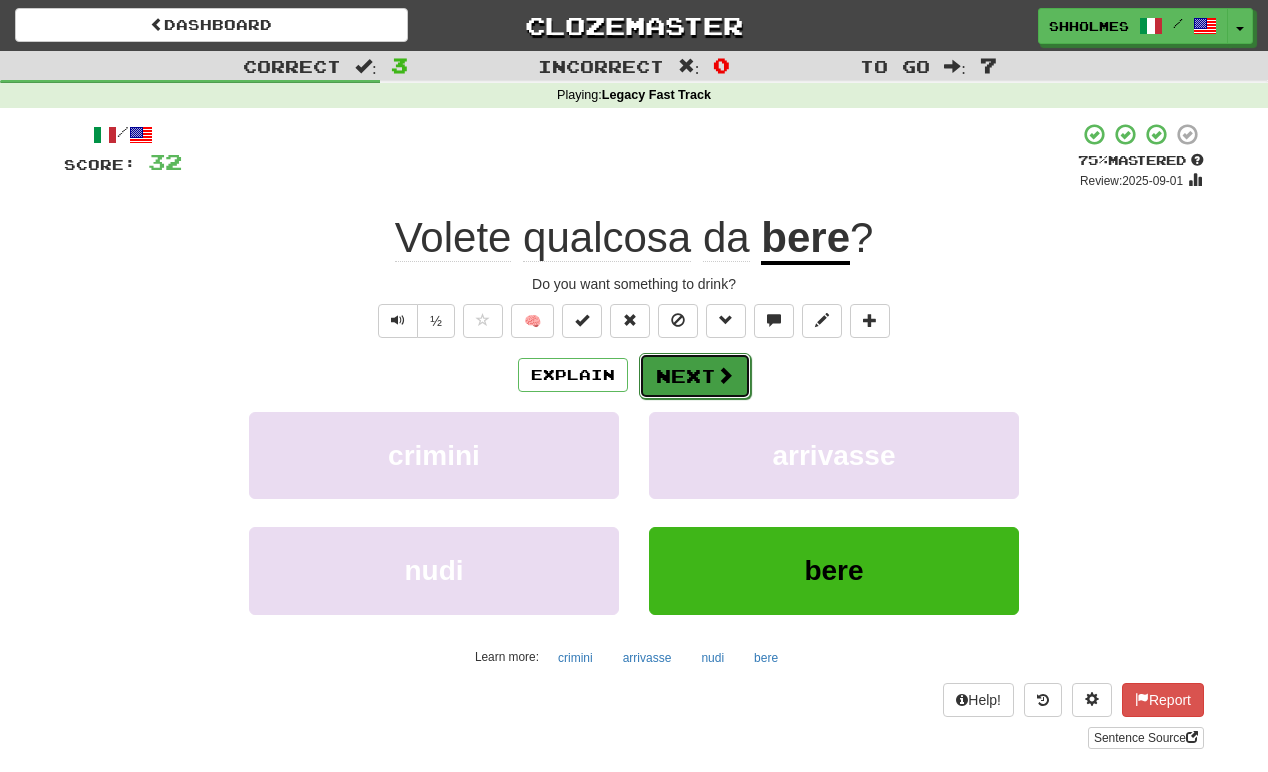 click on "Next" at bounding box center (695, 376) 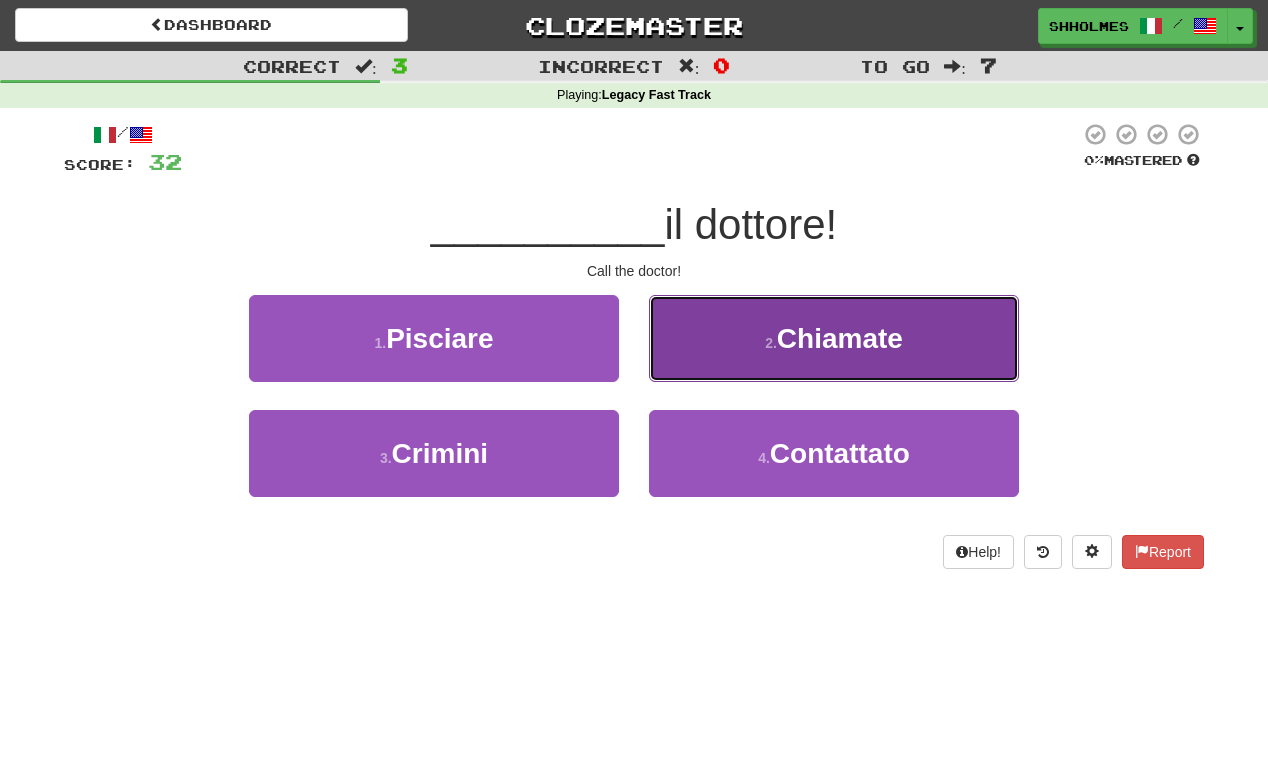 click on "2 . Chiamate" at bounding box center [834, 338] 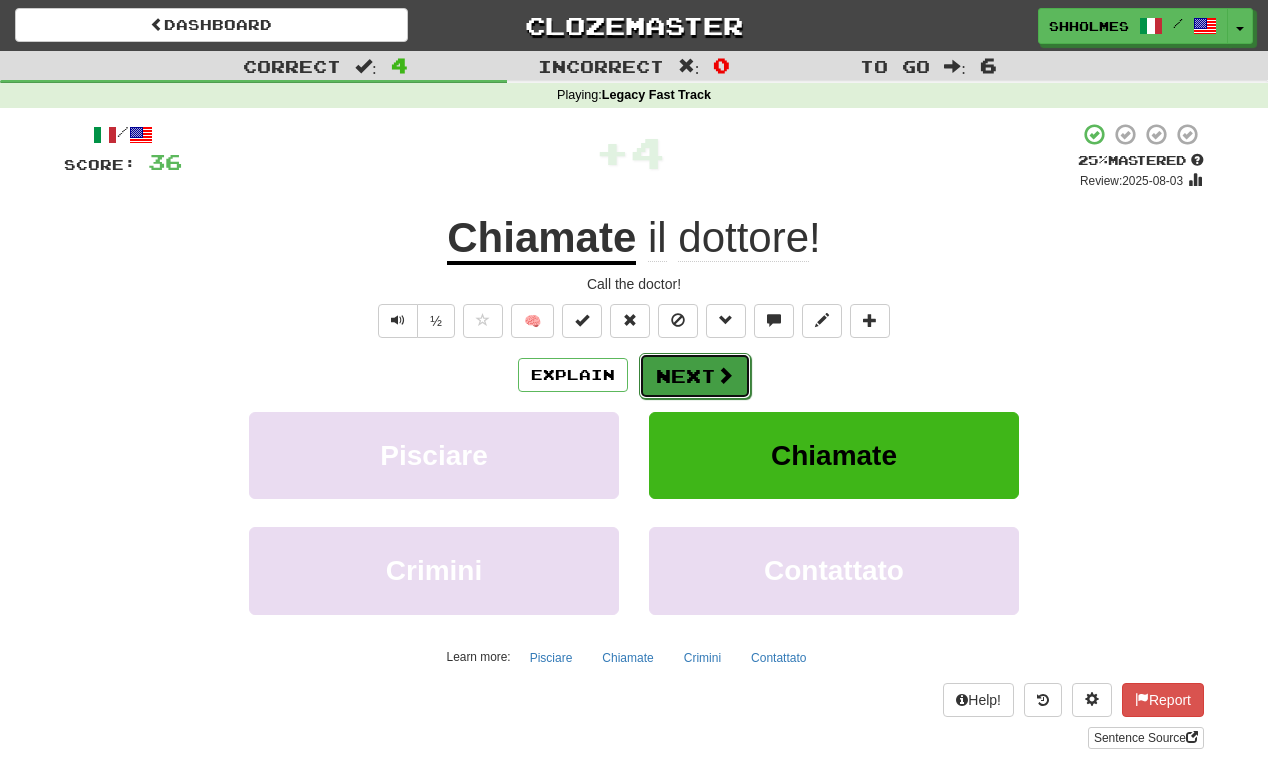 click at bounding box center [725, 375] 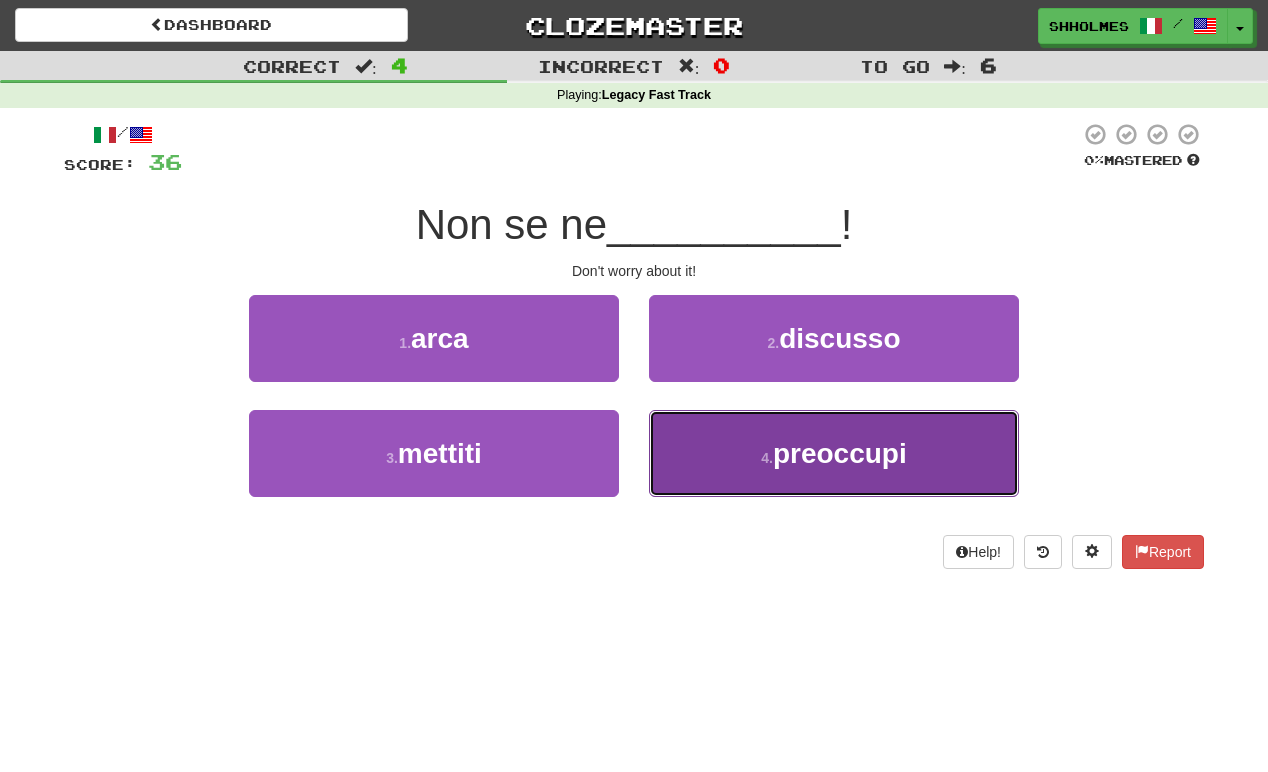 click on "4 . preoccupi" at bounding box center [834, 453] 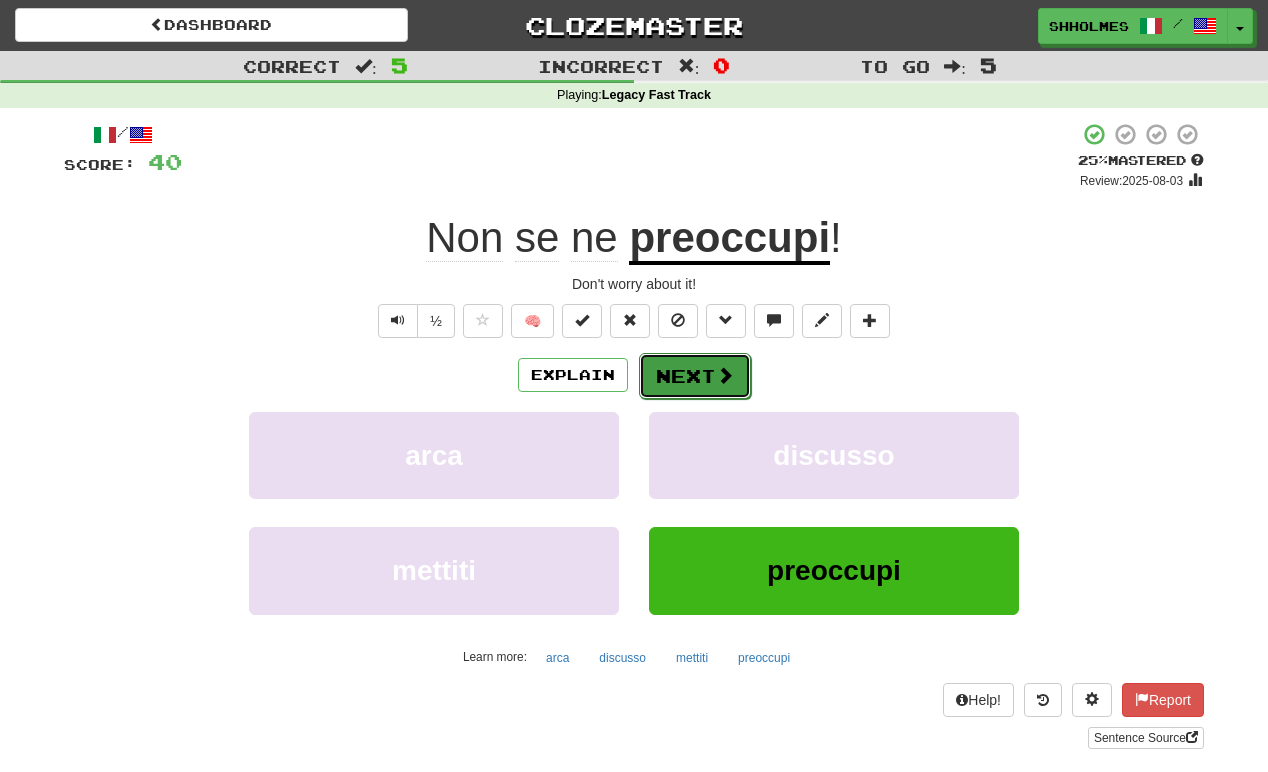 click on "Next" at bounding box center [695, 376] 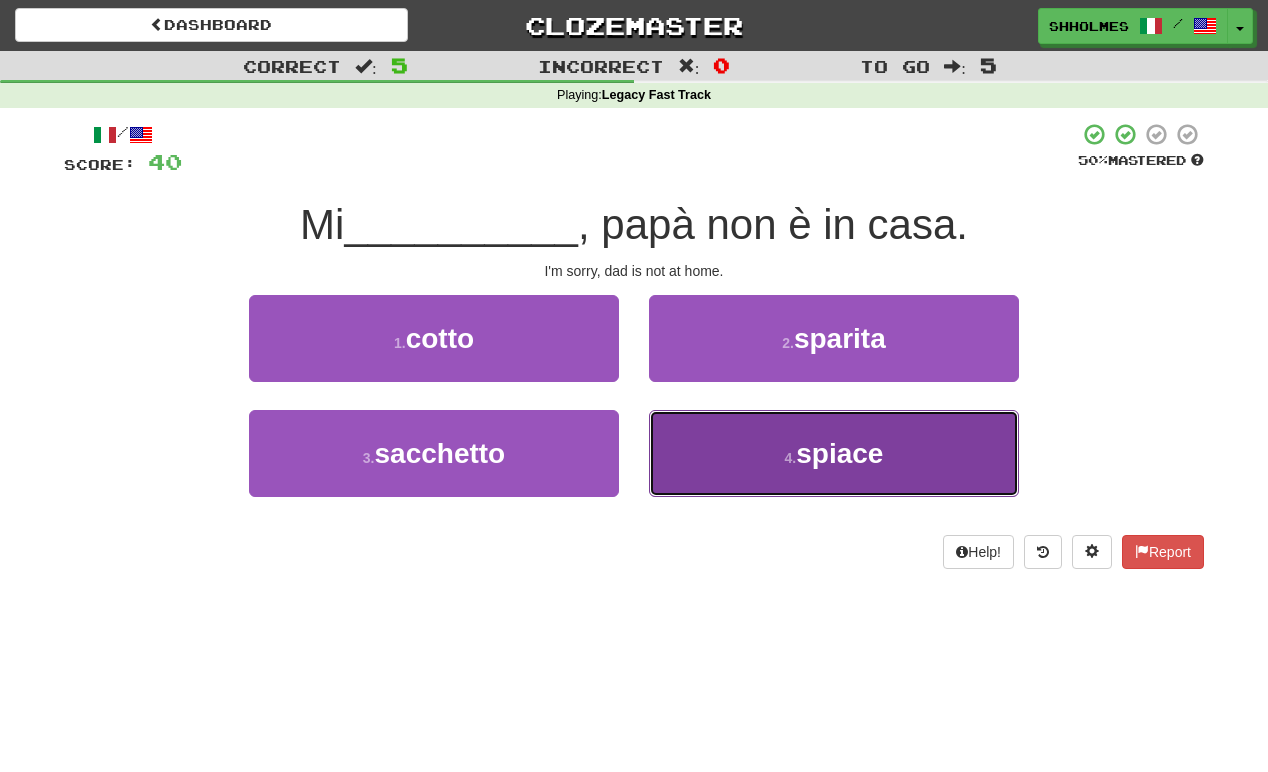 click on "4 . spiace" at bounding box center [834, 453] 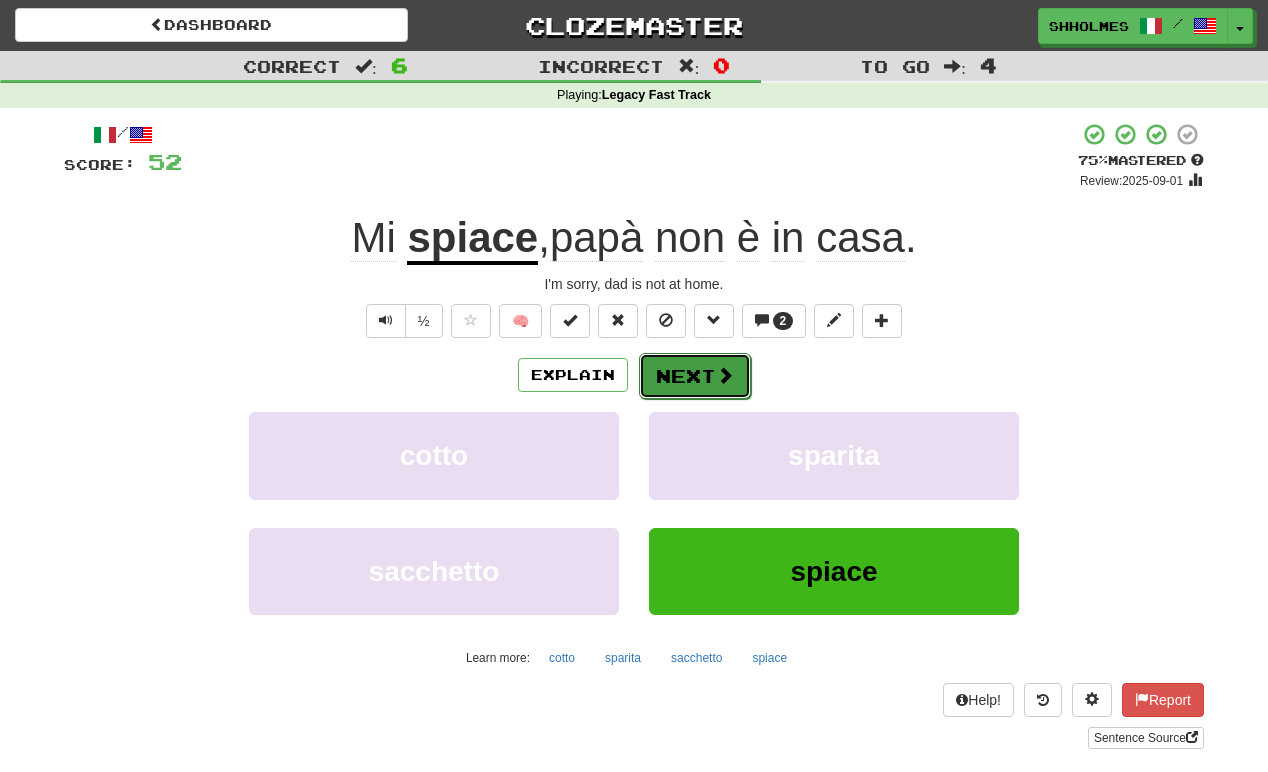 click on "Next" at bounding box center (695, 376) 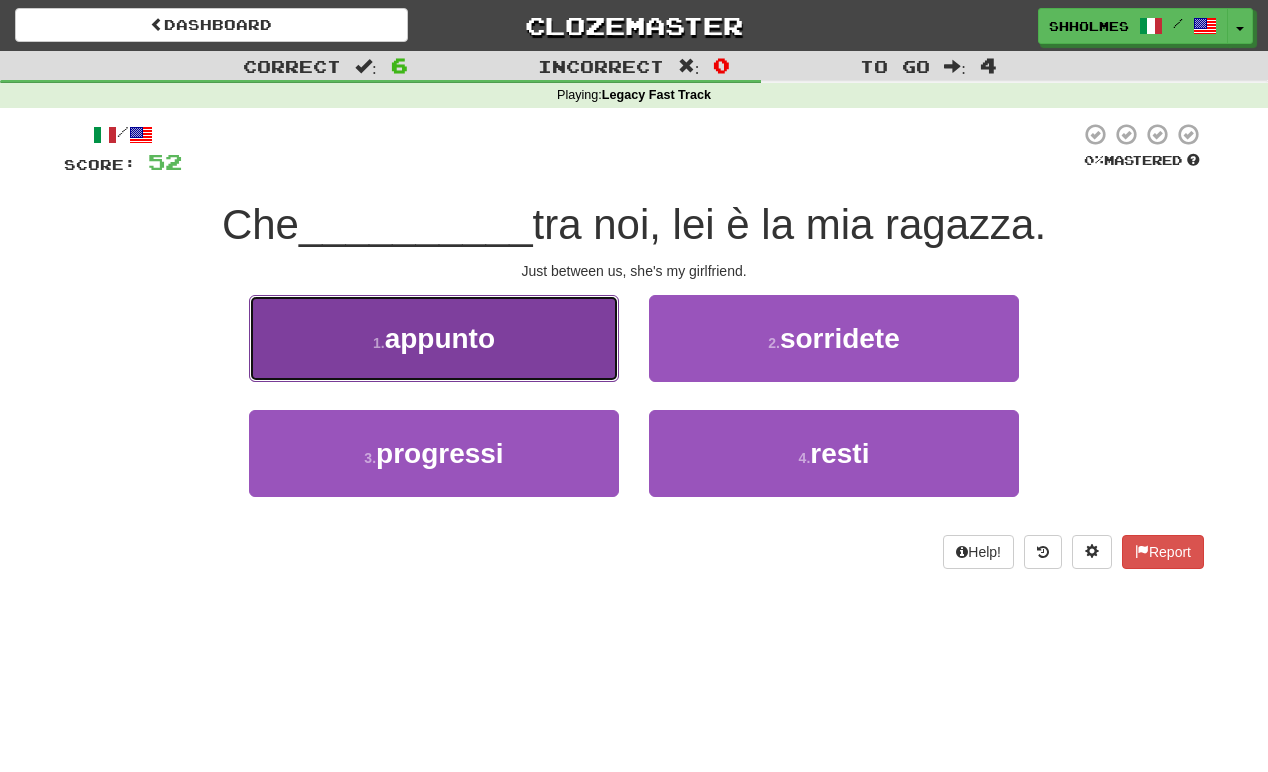 click on "1 . appunto" at bounding box center [434, 338] 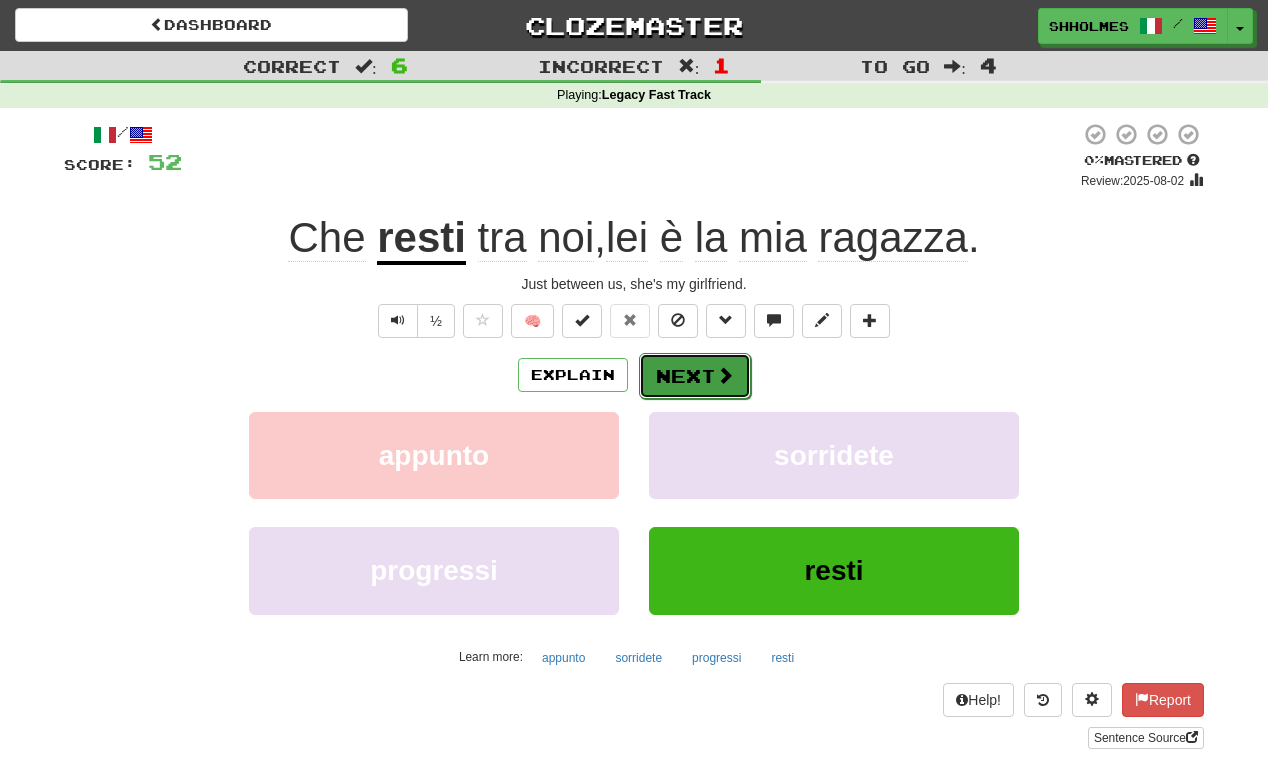 click on "Next" at bounding box center (695, 376) 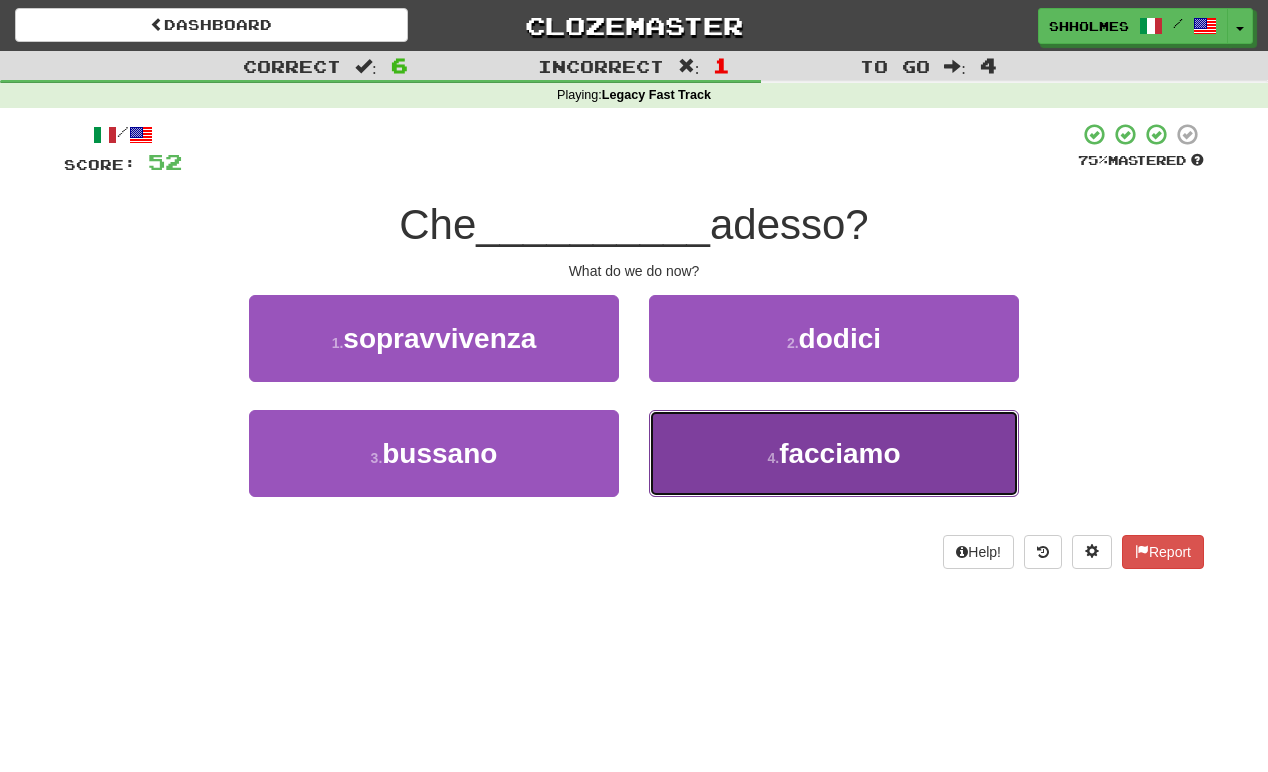 click on "4 . facciamo" at bounding box center [834, 453] 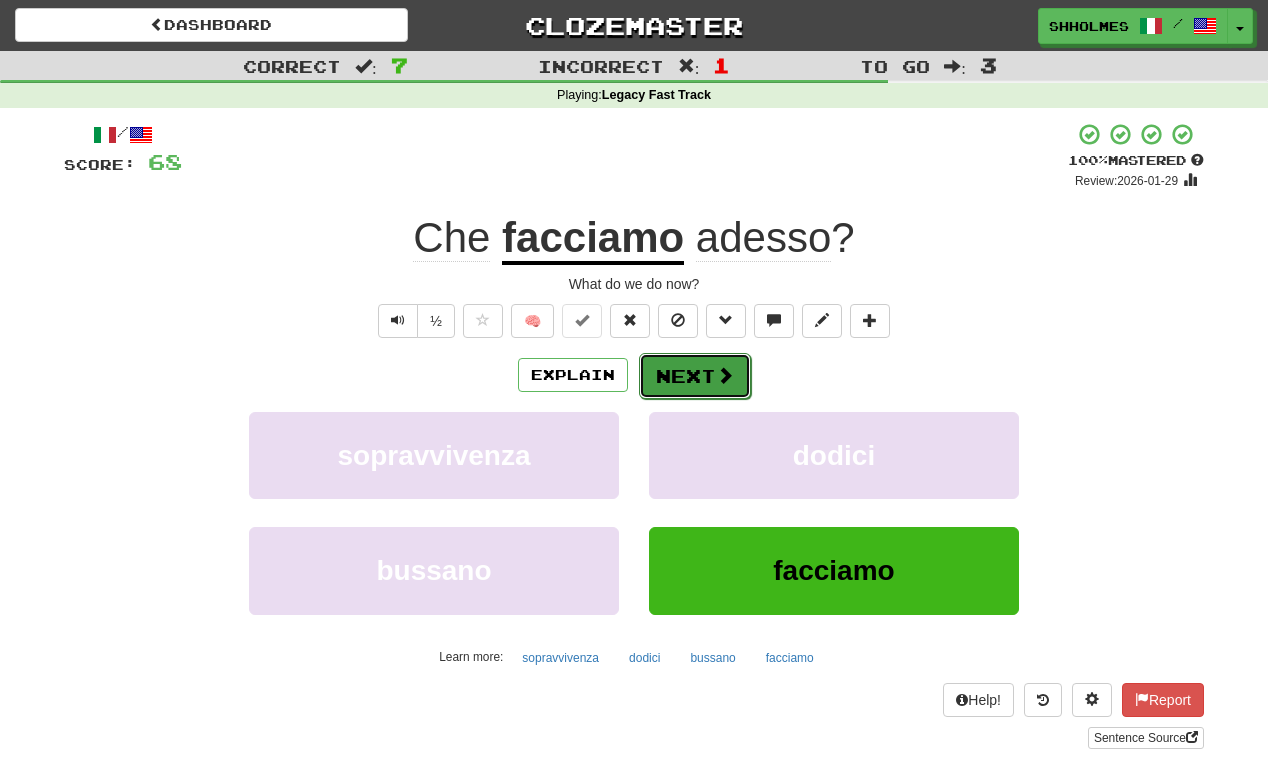 click on "Next" at bounding box center [695, 376] 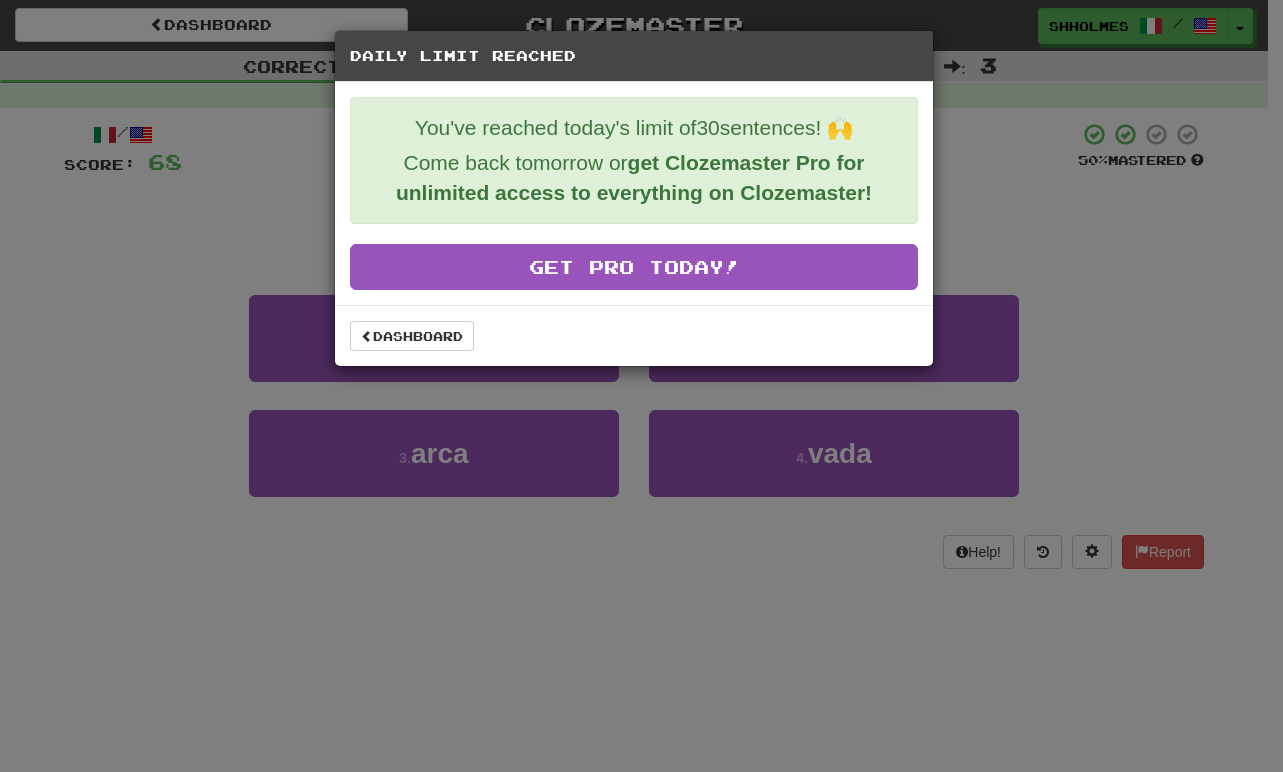 click on "Daily Limit Reached You've reached today's limit of  30  sentences! 🙌  Come back tomorrow or  get Clozemaster Pro for unlimited access to everything on Clozemaster! Get Pro Today! Dashboard" at bounding box center [641, 386] 